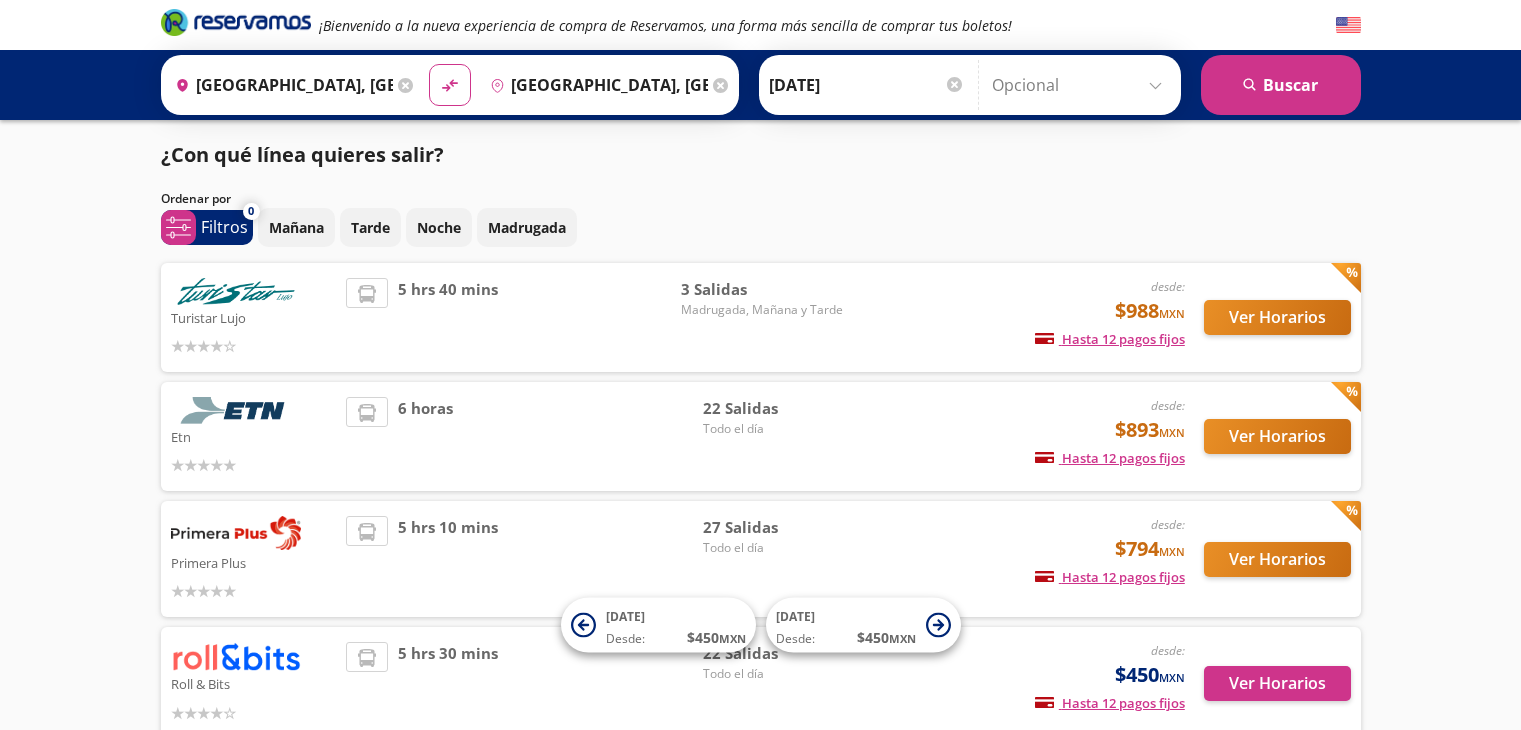 scroll, scrollTop: 20, scrollLeft: 0, axis: vertical 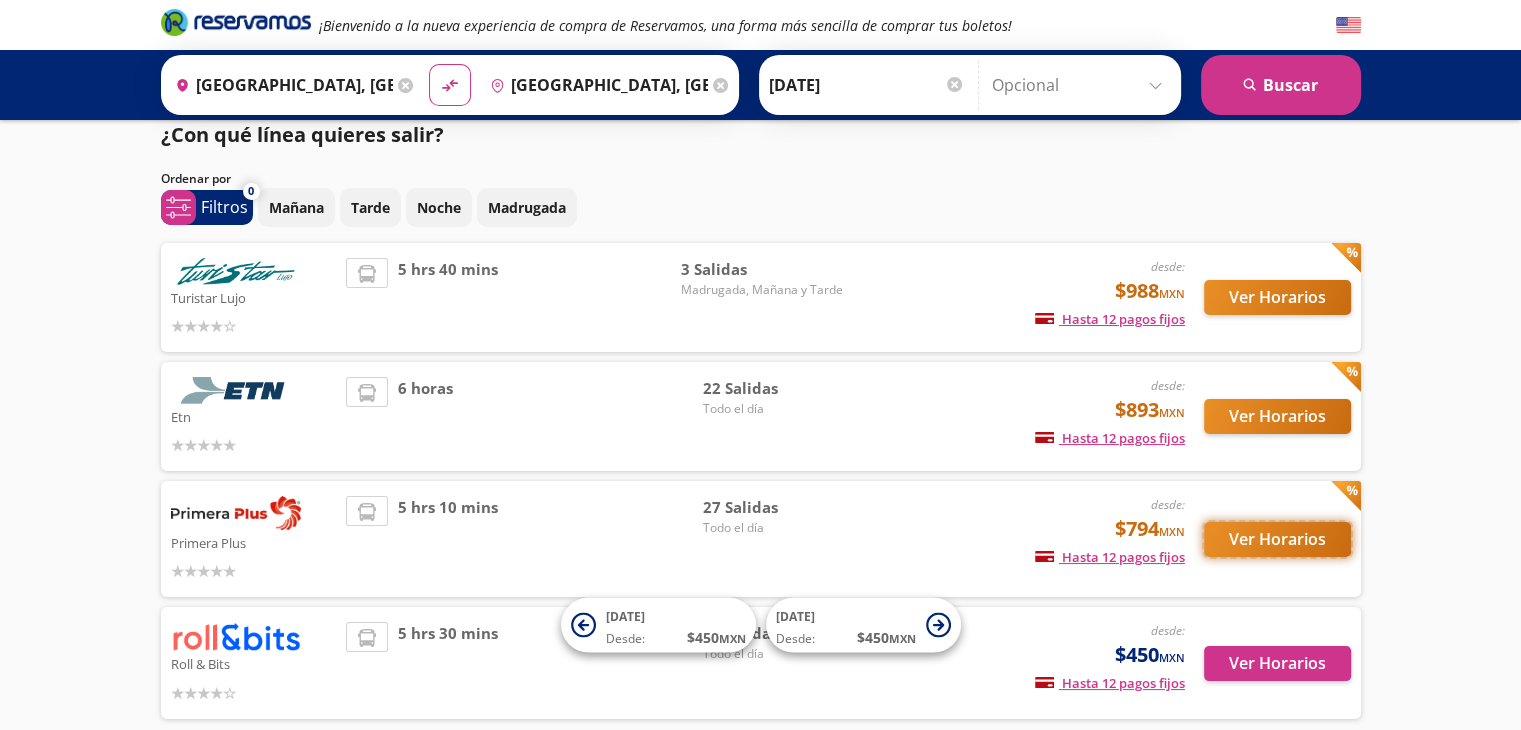 click on "Ver Horarios" at bounding box center (1277, 539) 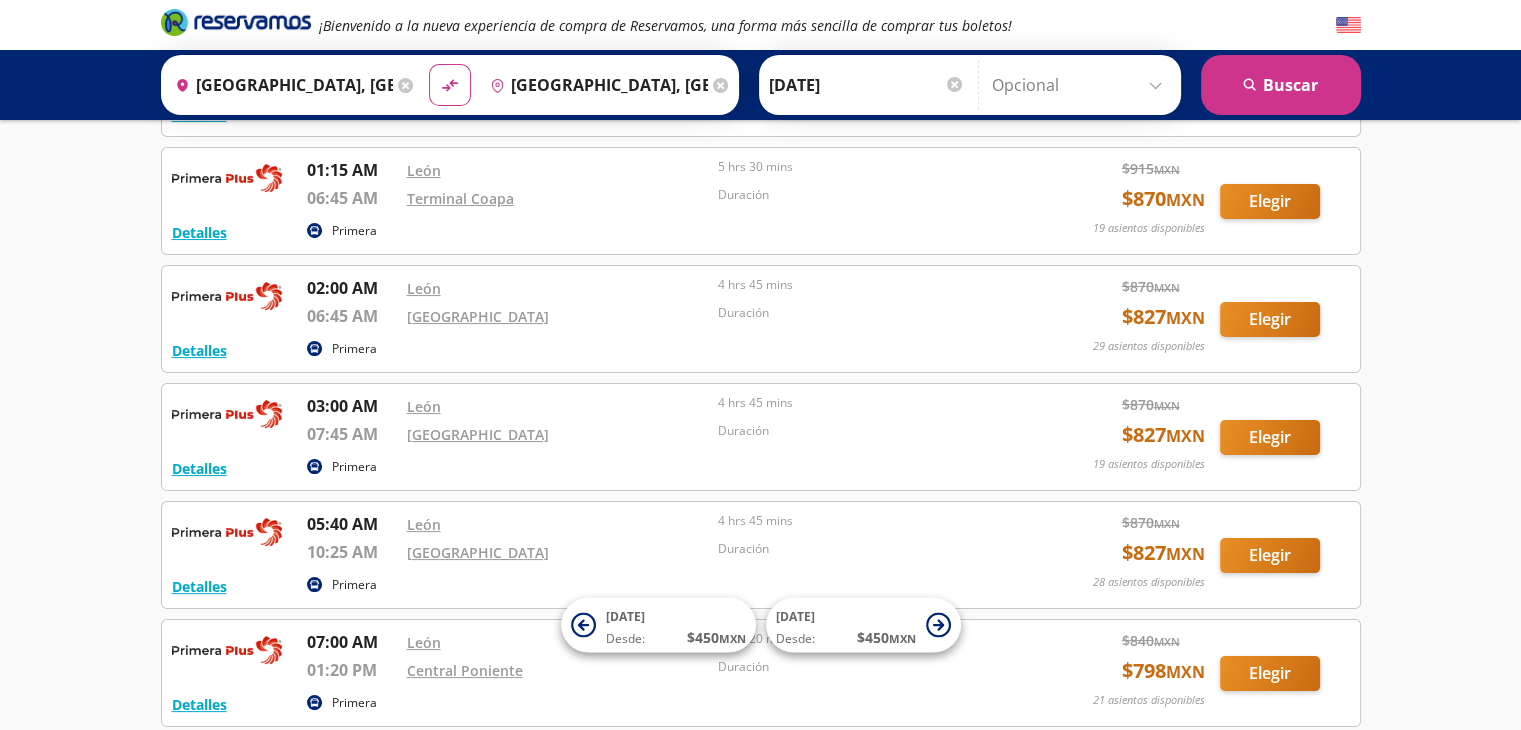 scroll, scrollTop: 500, scrollLeft: 0, axis: vertical 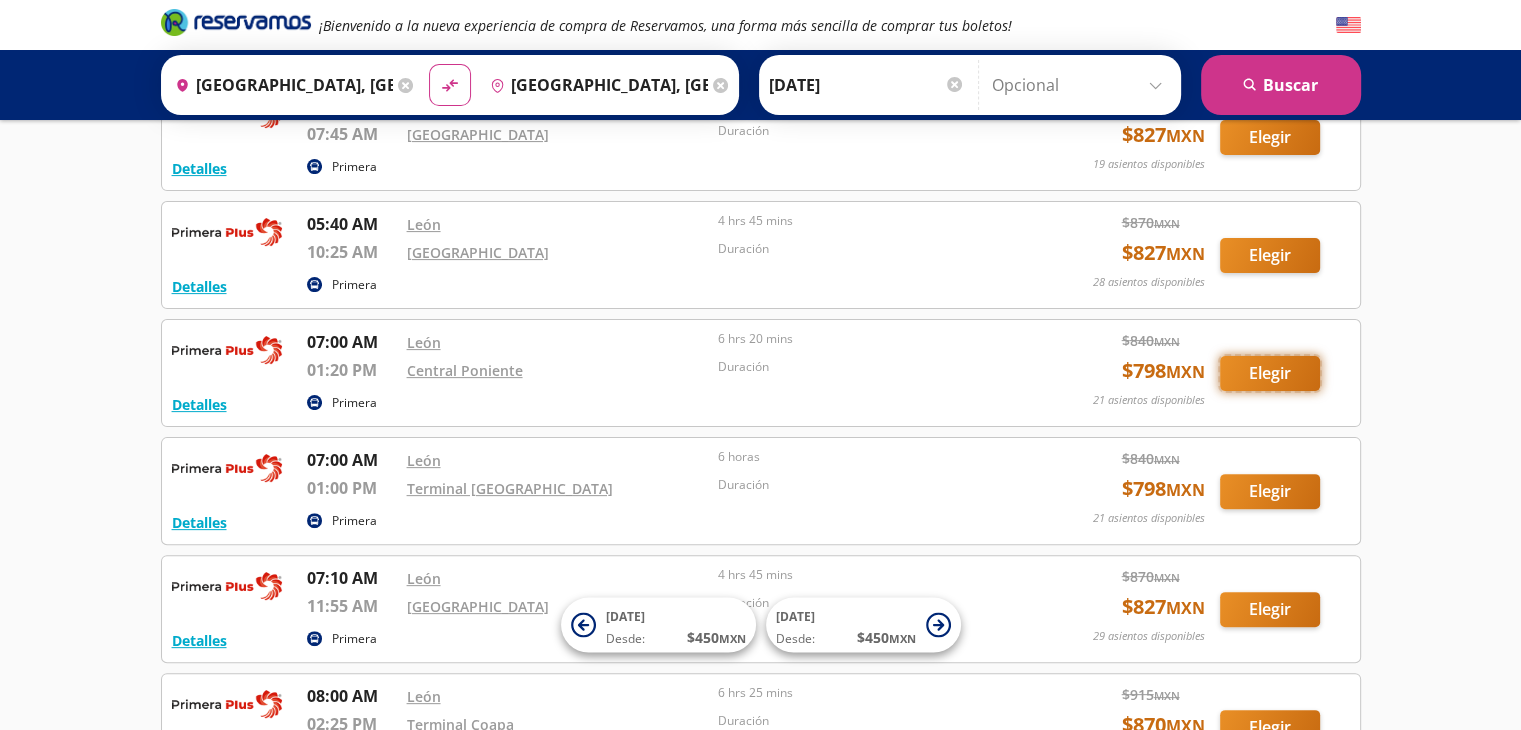 click on "Elegir" at bounding box center [1270, 373] 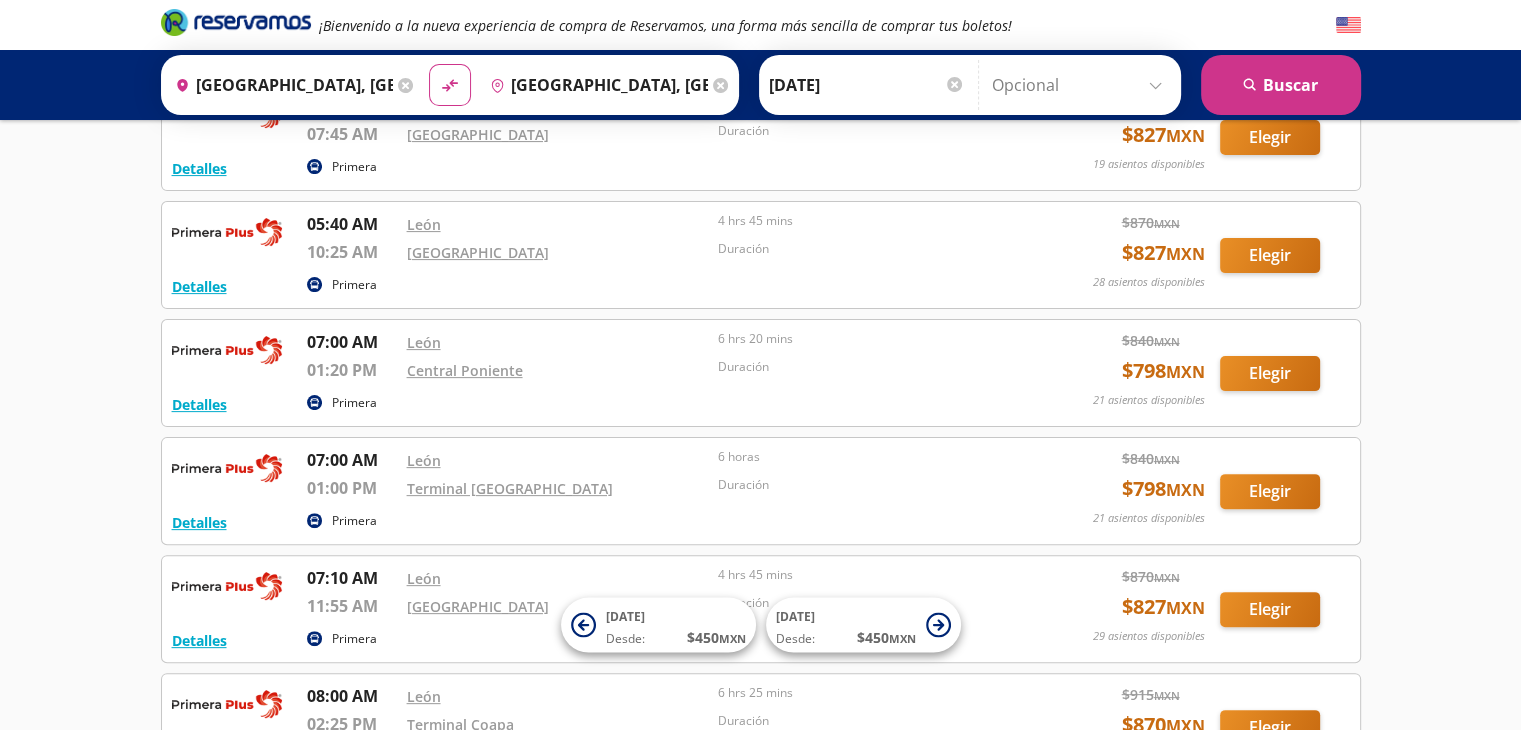 scroll, scrollTop: 0, scrollLeft: 0, axis: both 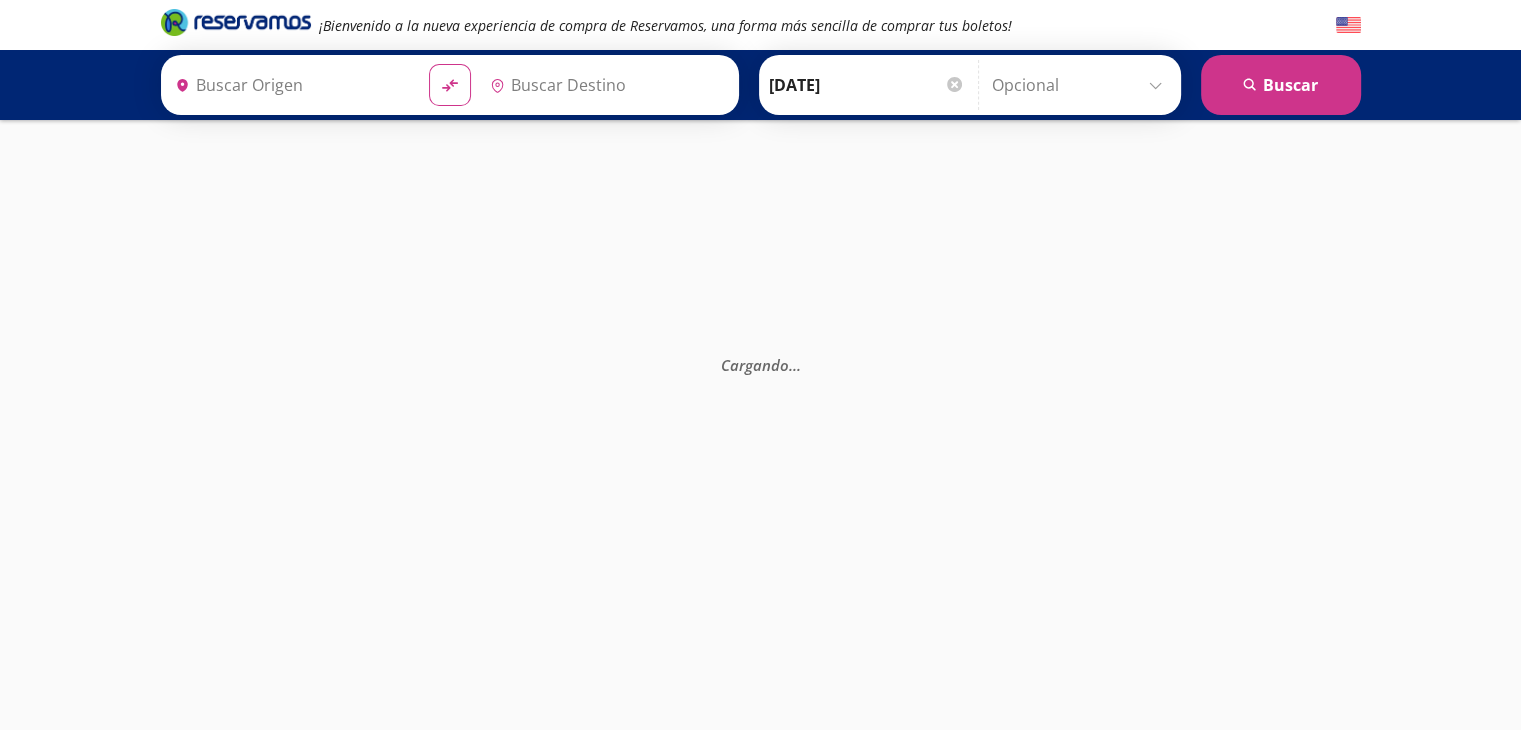 type on "[GEOGRAPHIC_DATA], [GEOGRAPHIC_DATA]" 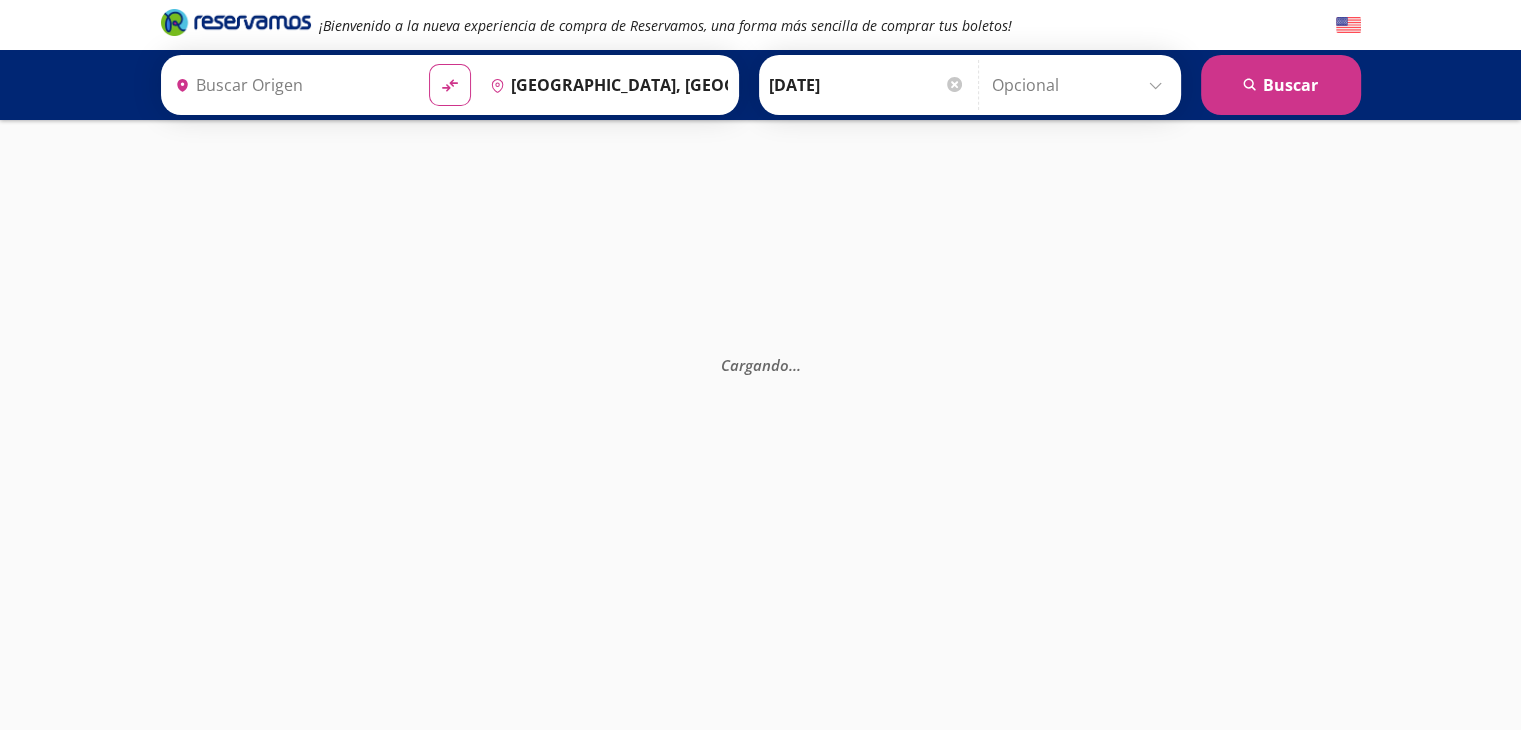 type on "[GEOGRAPHIC_DATA], [GEOGRAPHIC_DATA]" 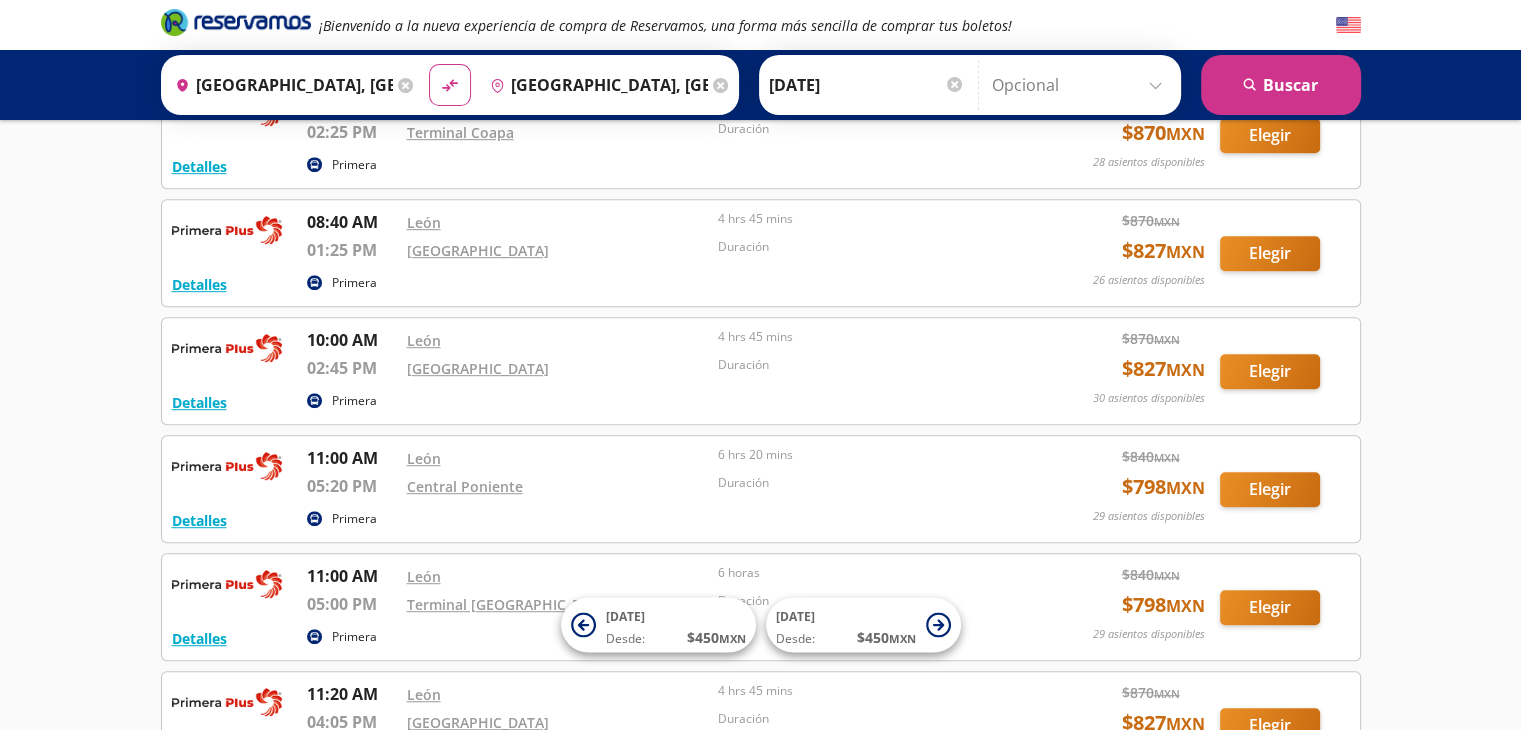 scroll, scrollTop: 992, scrollLeft: 0, axis: vertical 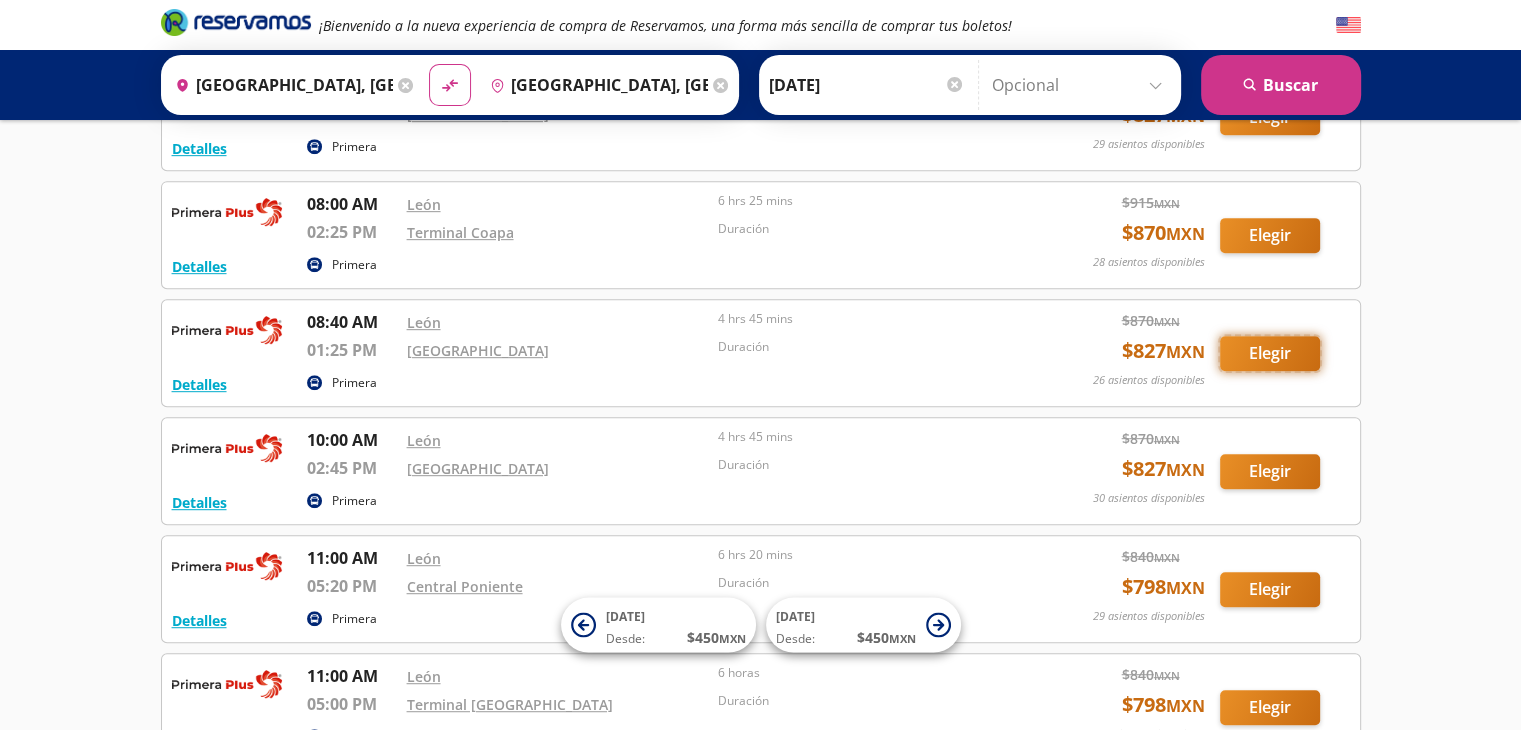 click on "Elegir" at bounding box center [1270, 353] 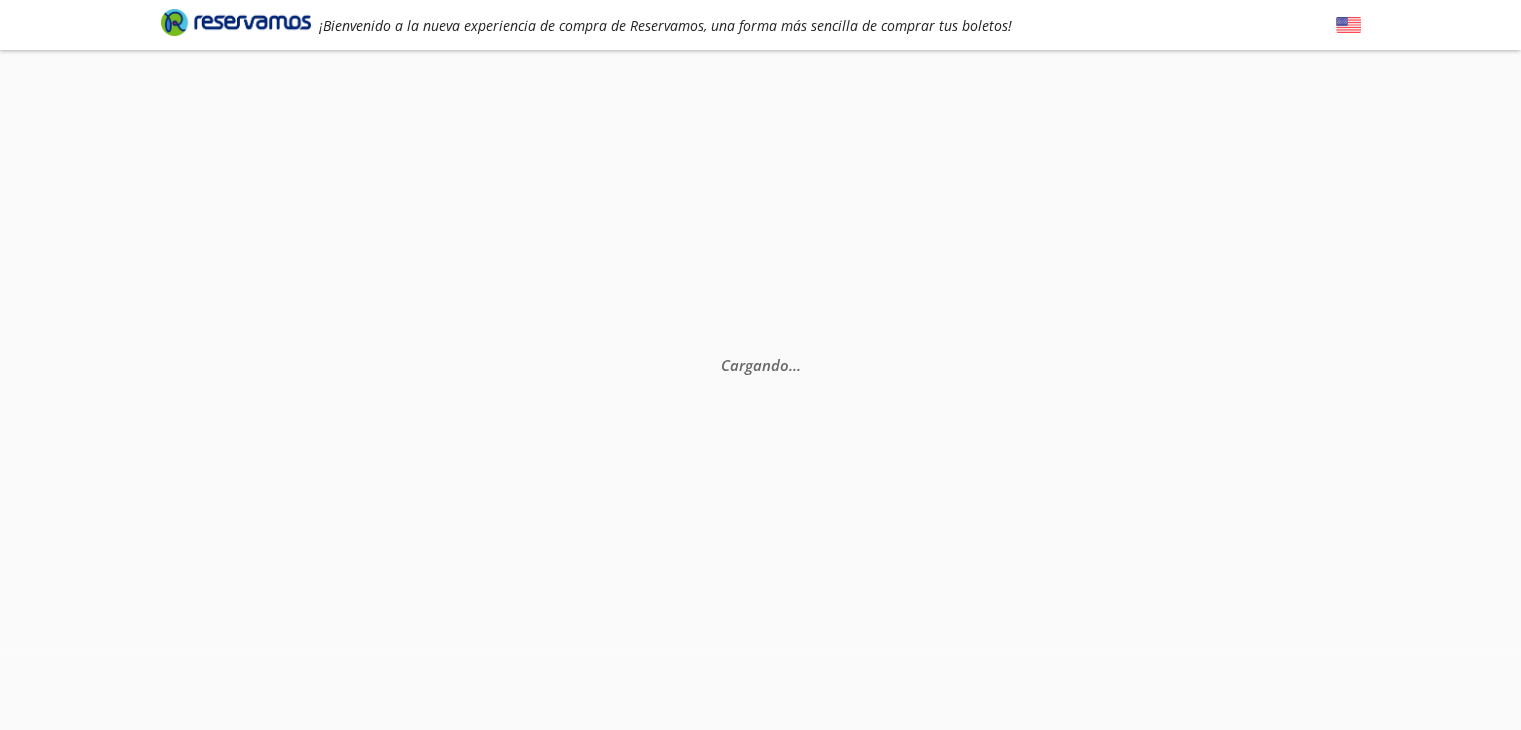 scroll, scrollTop: 0, scrollLeft: 0, axis: both 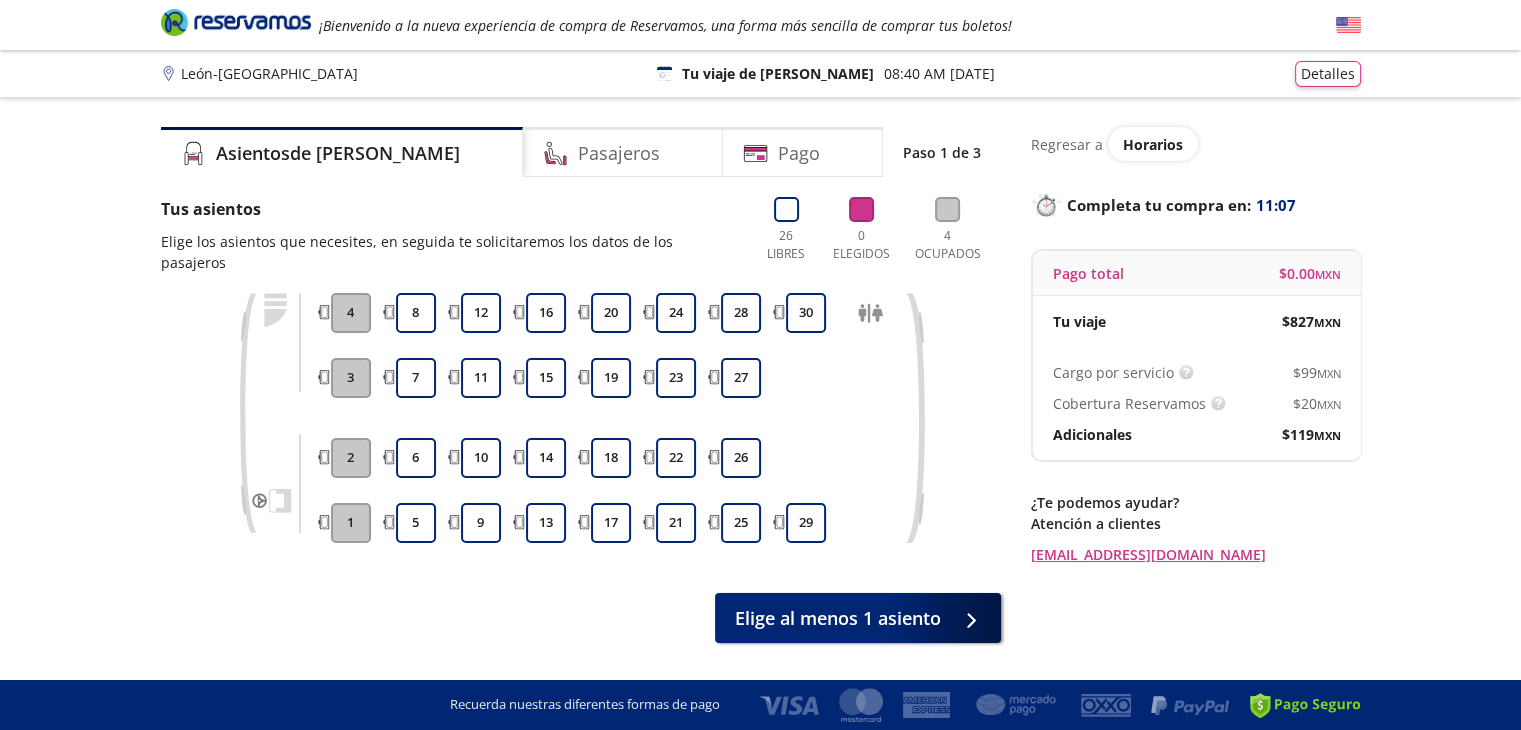 click on "Group 9 Created with Sketch. Elige tus asientos León  -  [GEOGRAPHIC_DATA] ¡Bienvenido a la nueva experiencia de compra de Reservamos, una forma más sencilla de comprar tus boletos! Completa tu compra en : 11:07 [GEOGRAPHIC_DATA]  -  [GEOGRAPHIC_DATA] 126 Tu viaje de ida 08:40 AM [DATE] Detalles Completa tu compra en : 11:07 Asientos  de [PERSON_NAME] Pago Paso 1 de 3 Tus asientos Elige los asientos que necesites, en seguida te solicitaremos los datos de los pasajeros 26 Libres 0 Elegidos 4 Ocupados 1 2 3 4   5 6 7 8   9 10 11 12   13 14 15 16   17 18 19 20   21 22 23 24   25 26 27 28   29 30     Elige al menos 1 asiento Regresar a Horarios Completa tu compra en : 11:07 Pago total $ 0.00  MXN Tu viaje  $ 827  MXN Cargo por servicio  Esto nos permite seguir trabajando para ofrecerte la mayor cobertura de rutas y brindarte una experiencia de compra segura y garantizada. $ 99  MXN Cobertura Reservamos  $ 20  MXN Adicionales  $ 119  MXN ¿Te podemos ayudar? Atención a clientes [EMAIL_ADDRESS][DOMAIN_NAME] ..." at bounding box center (760, 391) 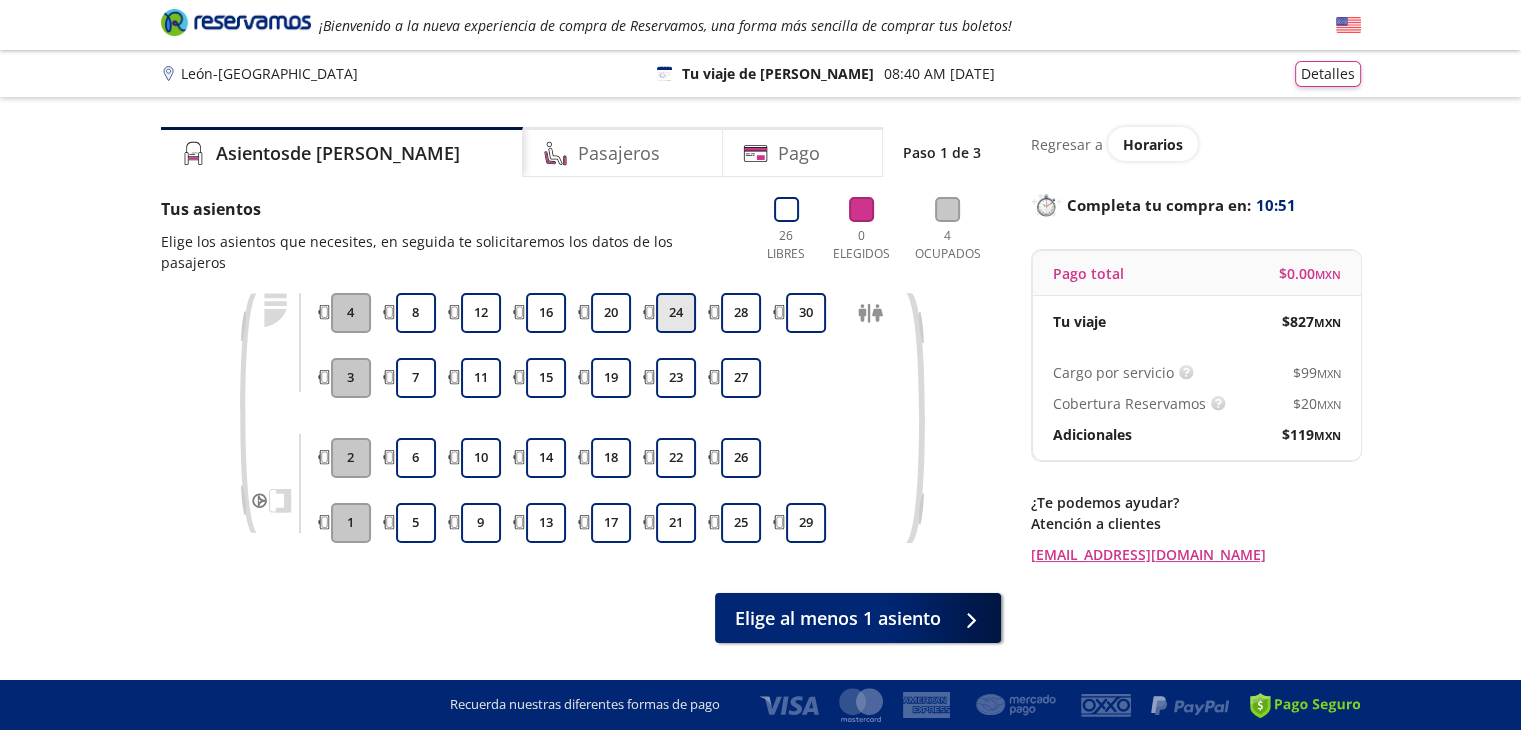 click on "24" at bounding box center (676, 313) 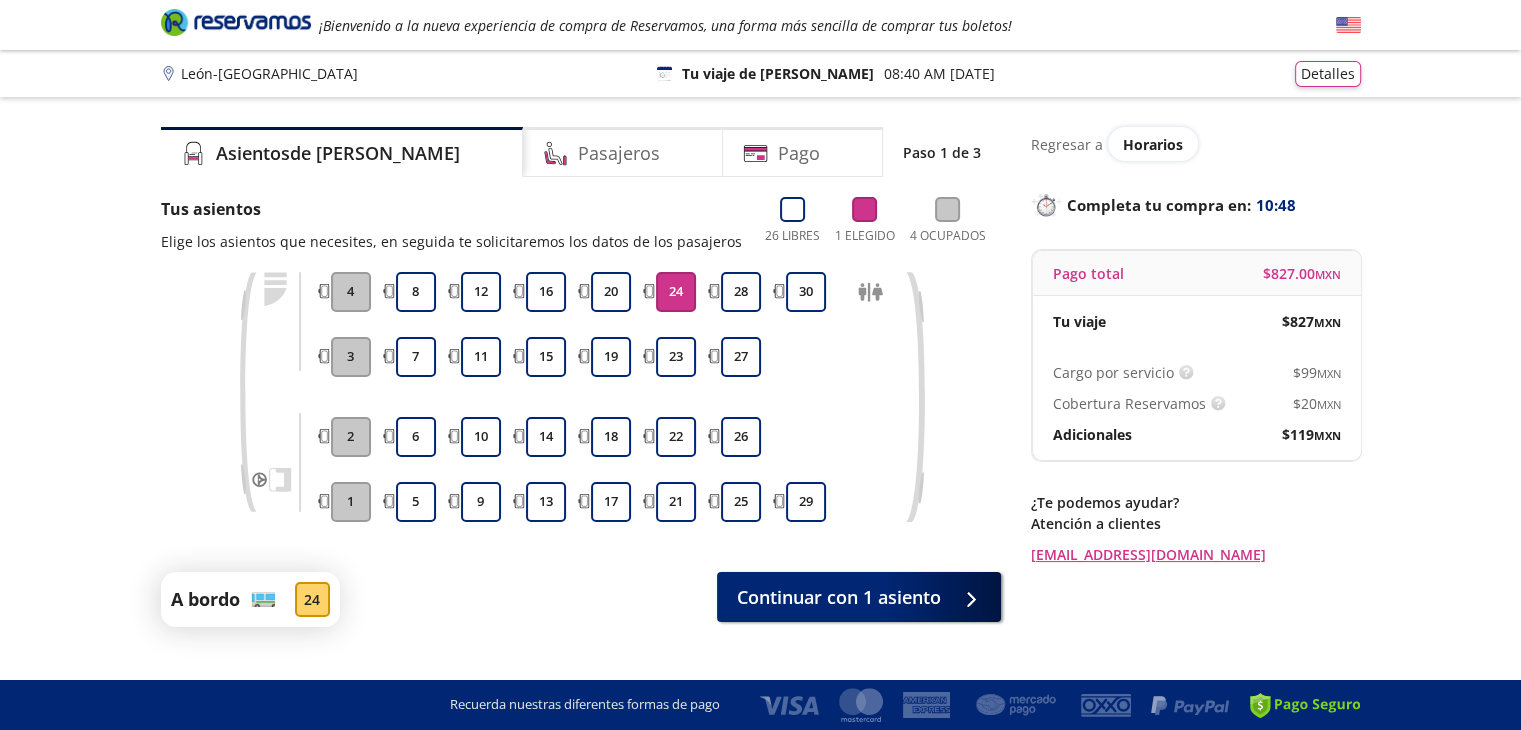 scroll, scrollTop: 37, scrollLeft: 0, axis: vertical 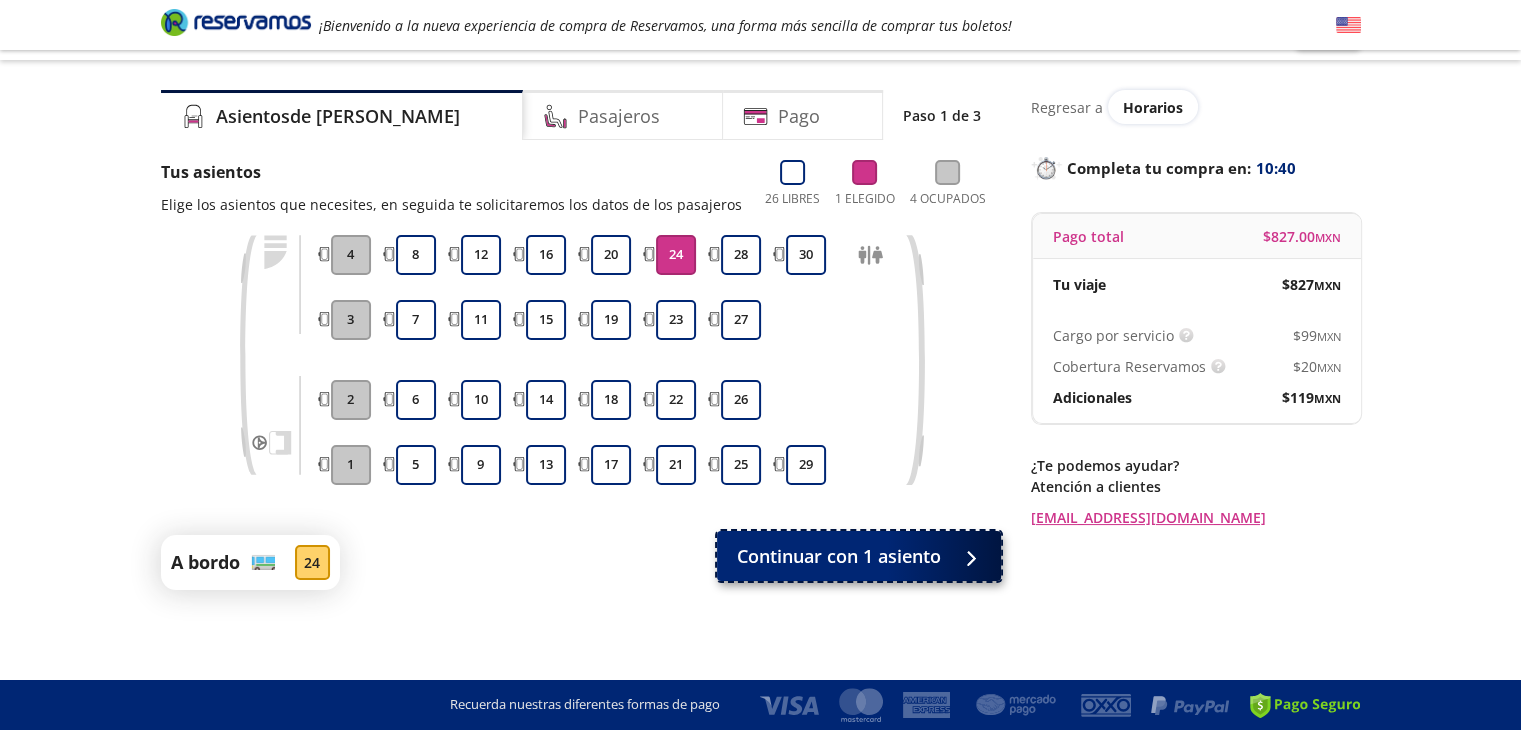 click on "Continuar con 1 asiento" at bounding box center [859, 556] 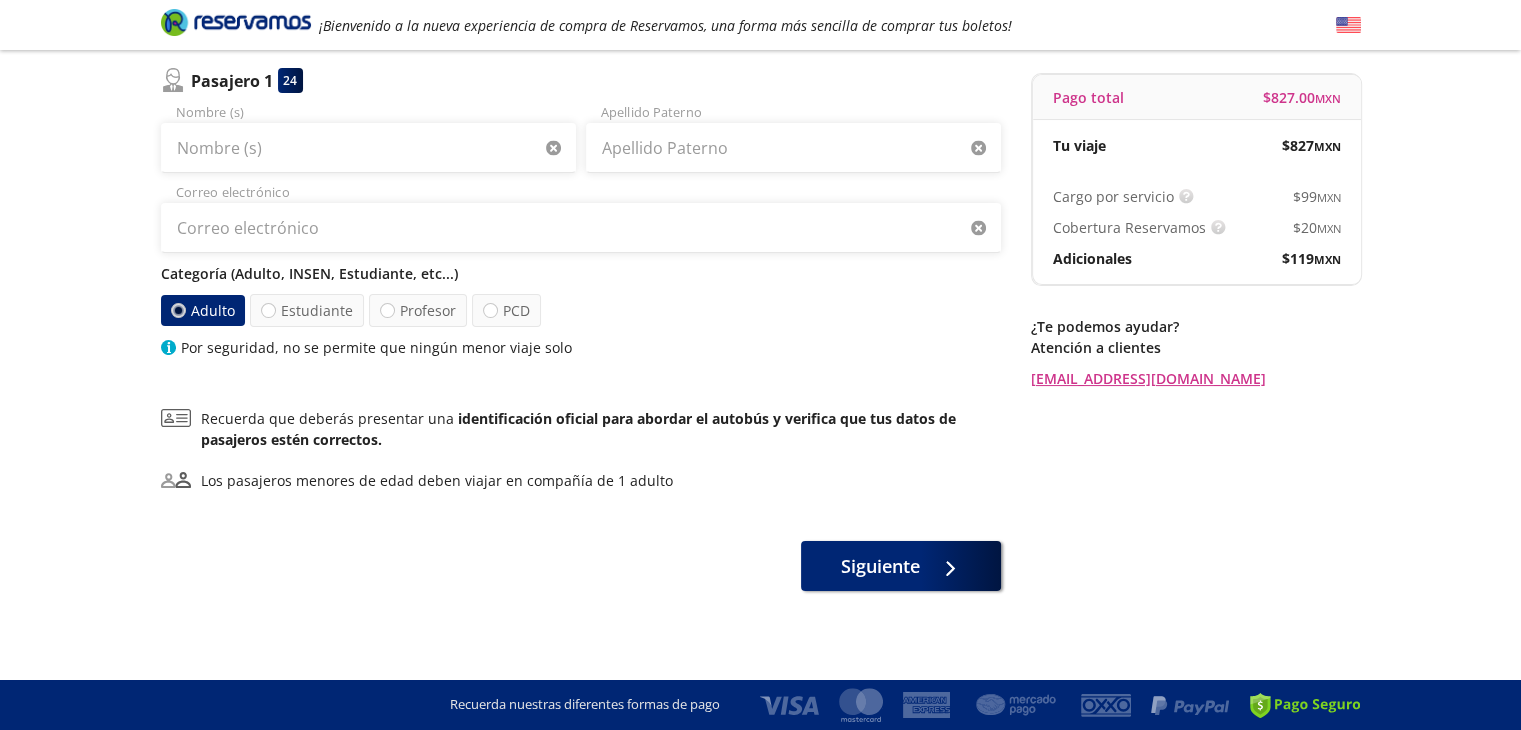 scroll, scrollTop: 0, scrollLeft: 0, axis: both 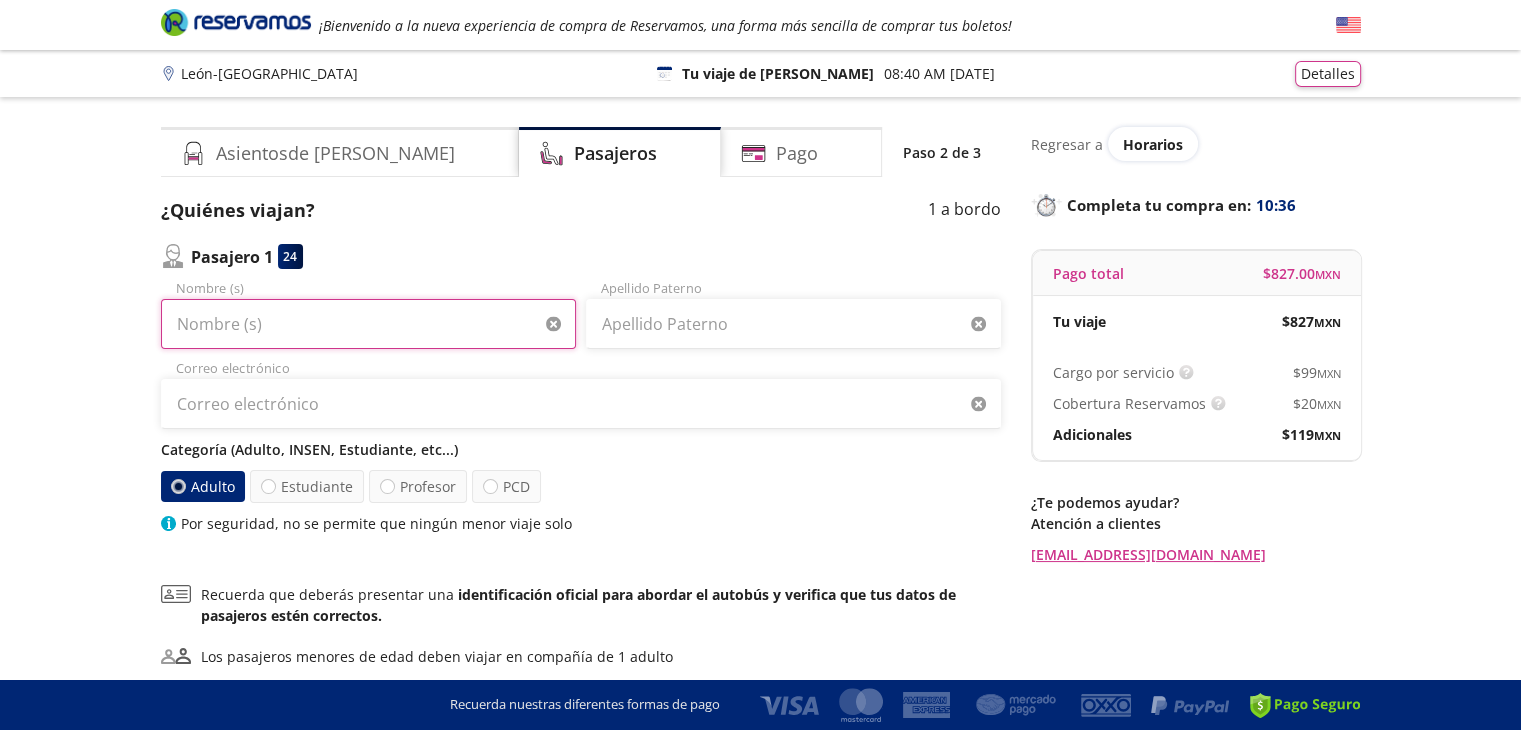click on "Nombre (s)" at bounding box center [368, 324] 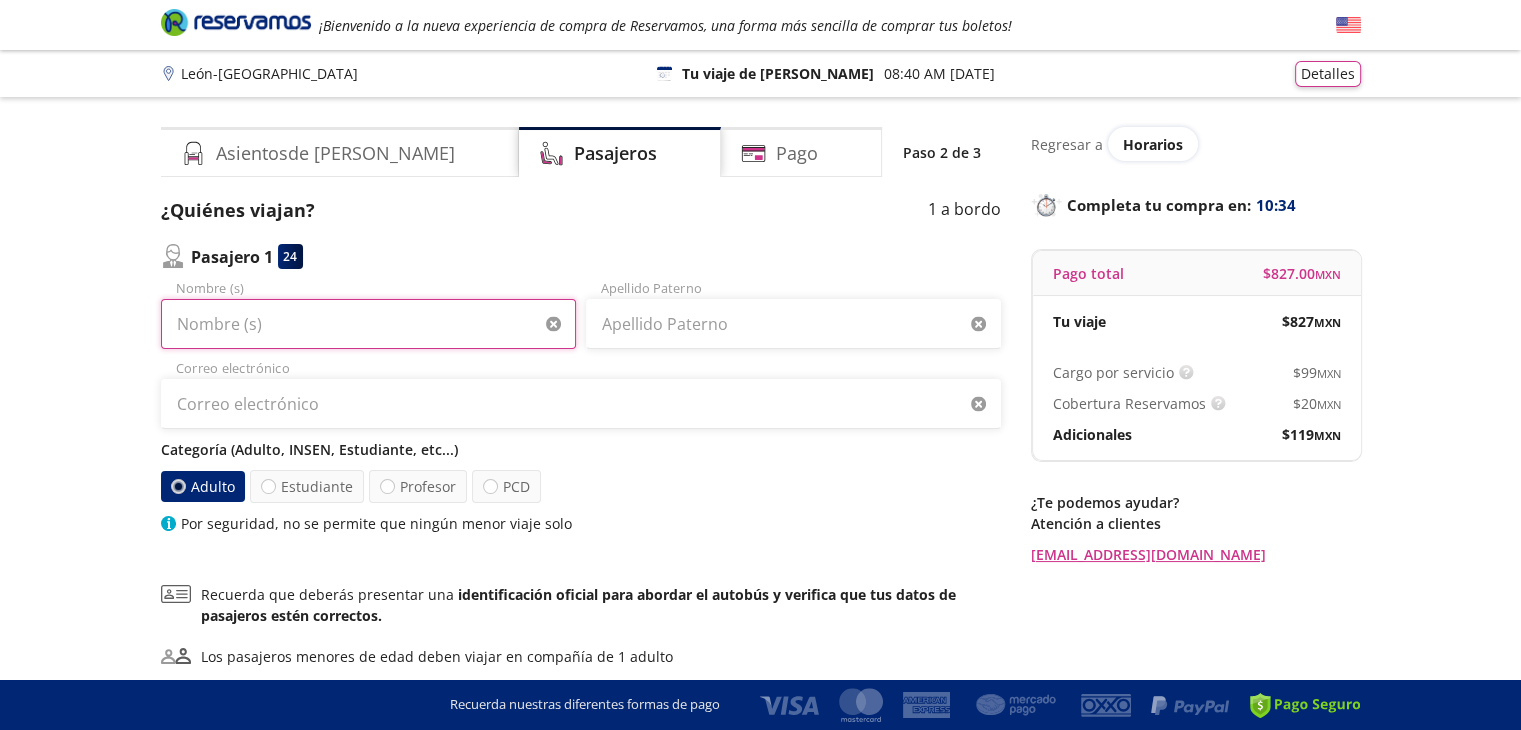 type on "[PERSON_NAME]" 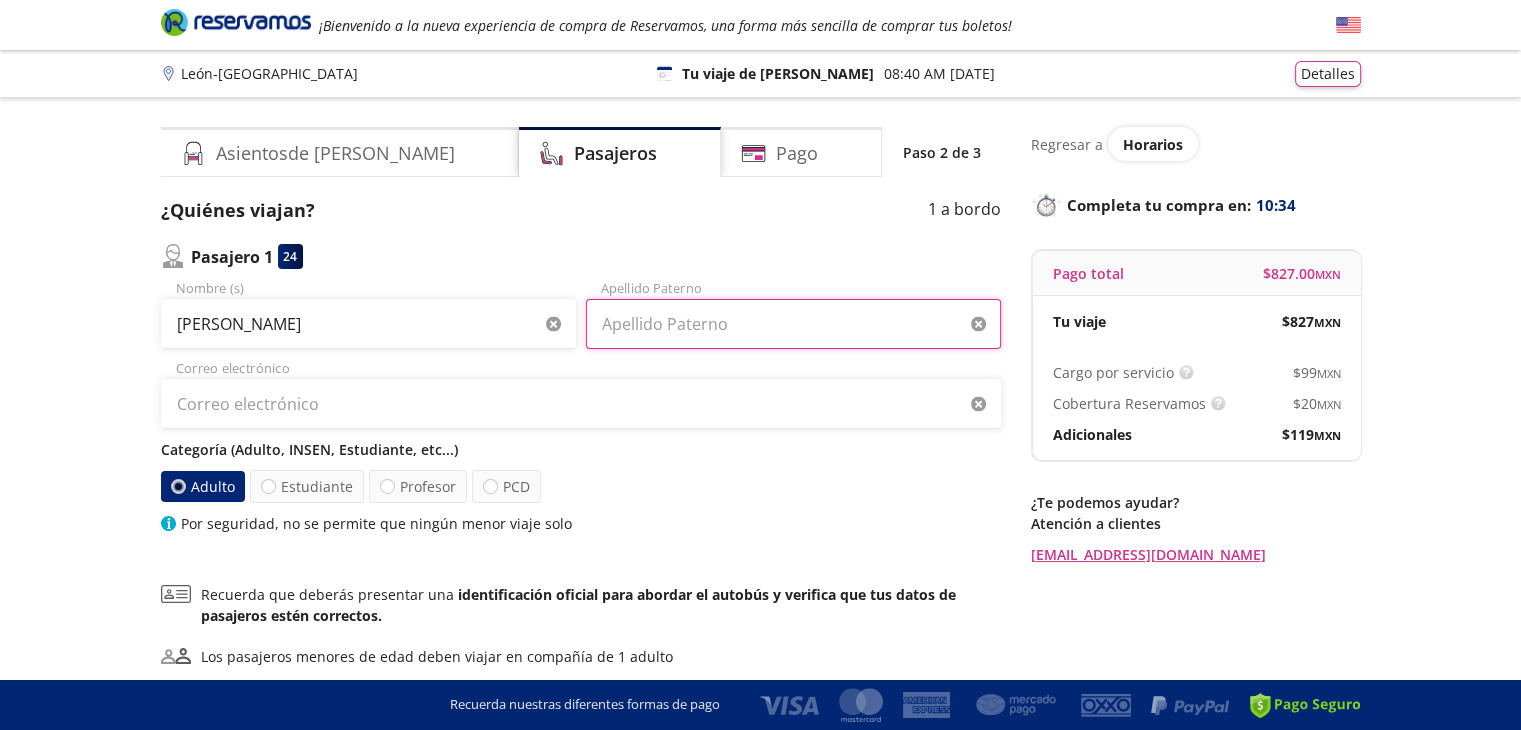 type on "[PERSON_NAME]" 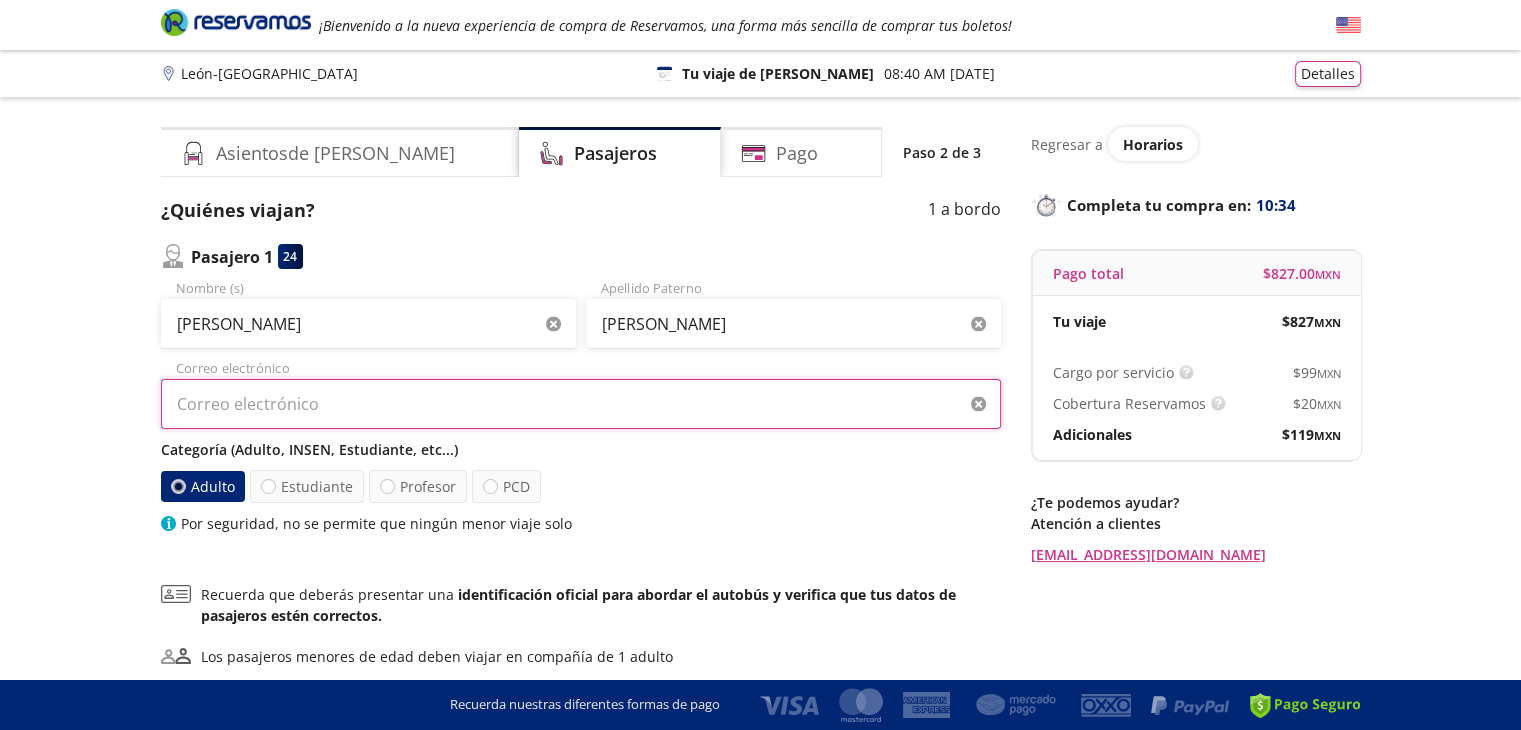 type on "[EMAIL_ADDRESS][DOMAIN_NAME]" 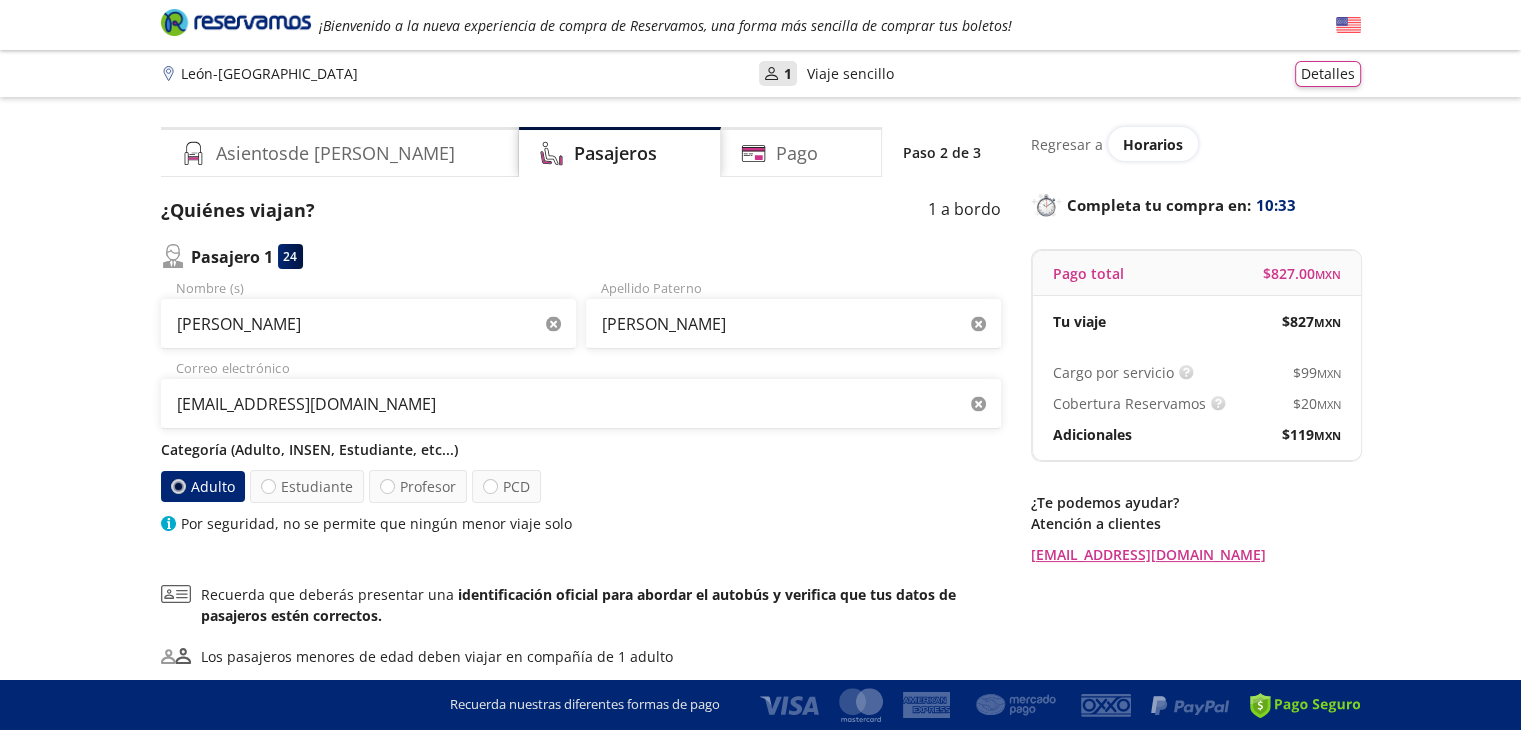 click on "Adulto Estudiante Profesor PCD" at bounding box center [581, 486] 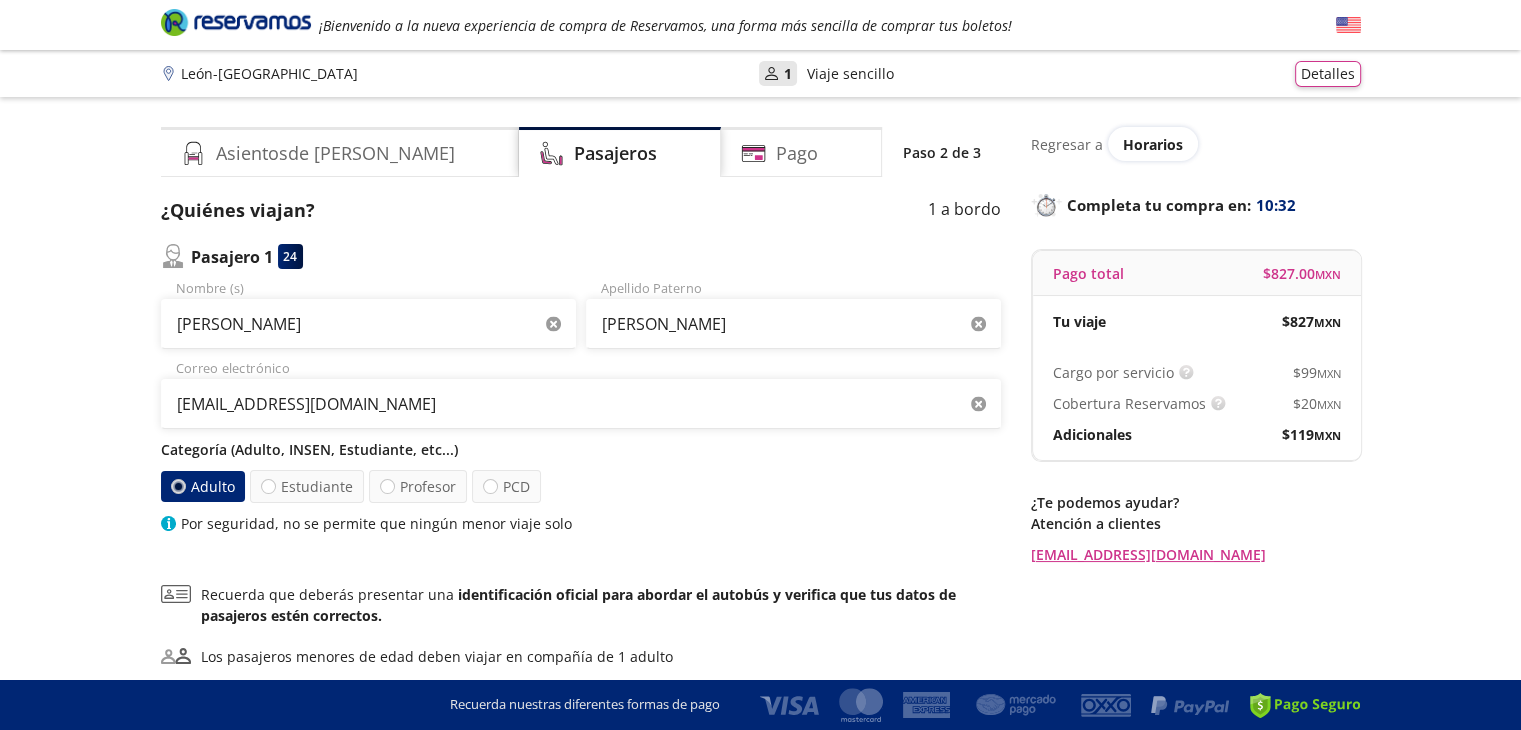 scroll, scrollTop: 100, scrollLeft: 0, axis: vertical 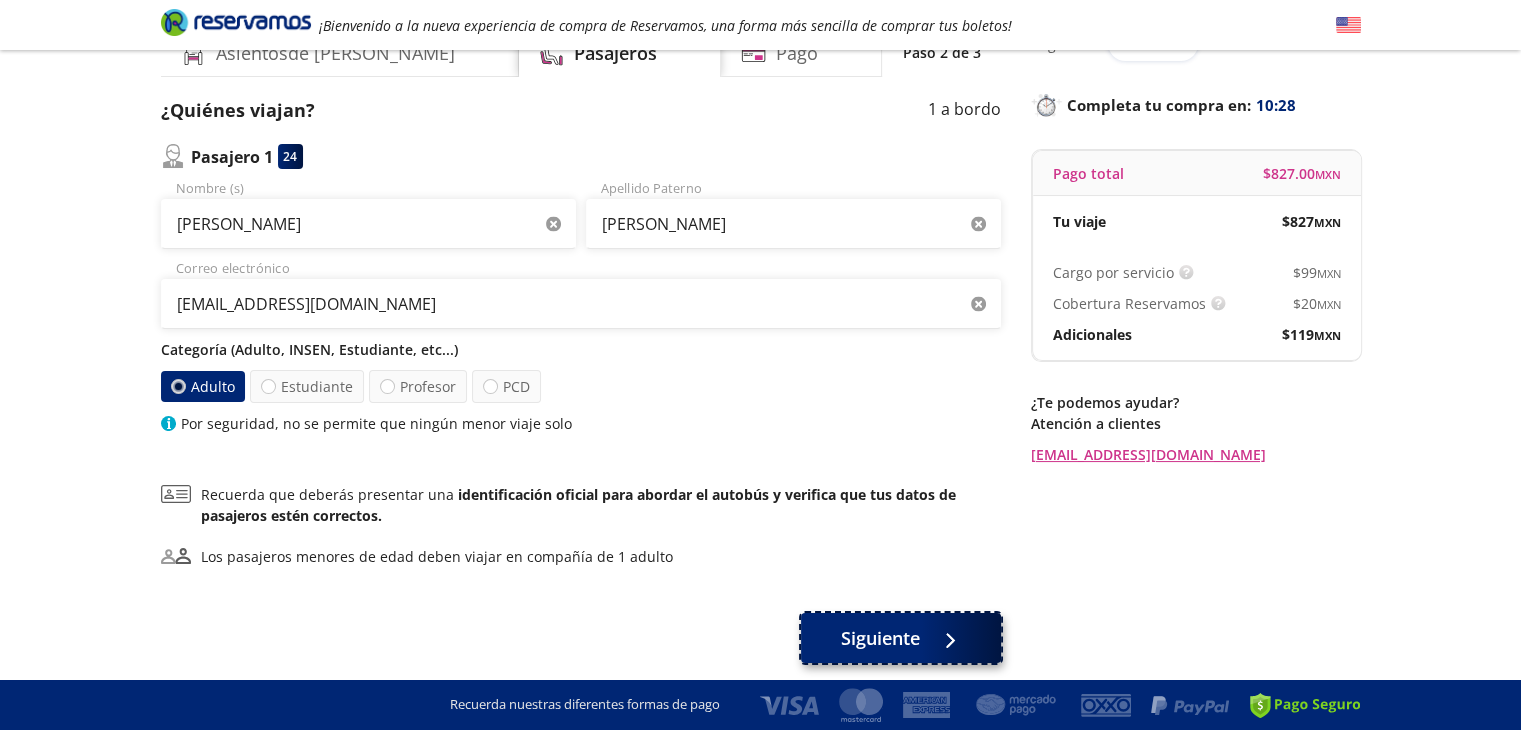 click on "Siguiente" at bounding box center (880, 638) 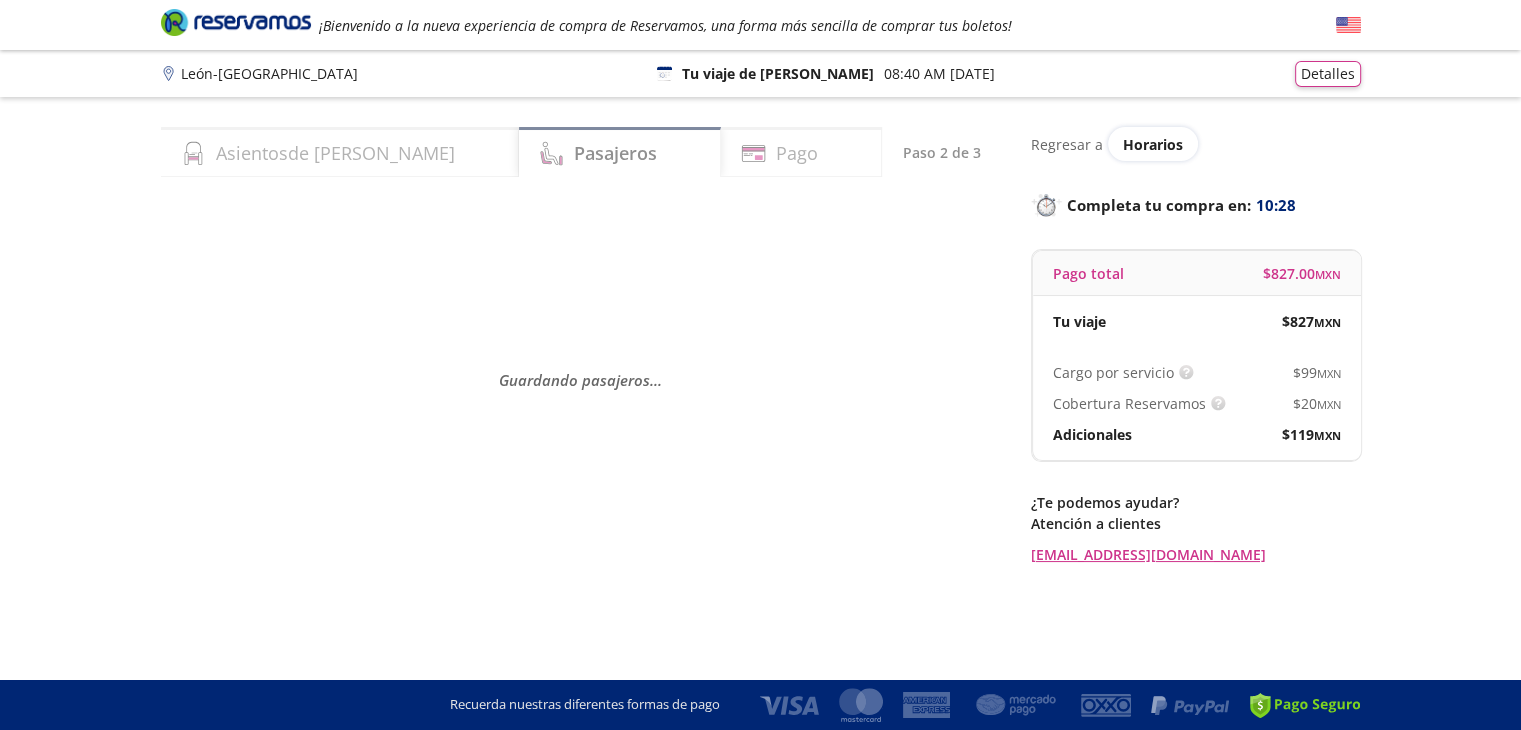 scroll, scrollTop: 0, scrollLeft: 0, axis: both 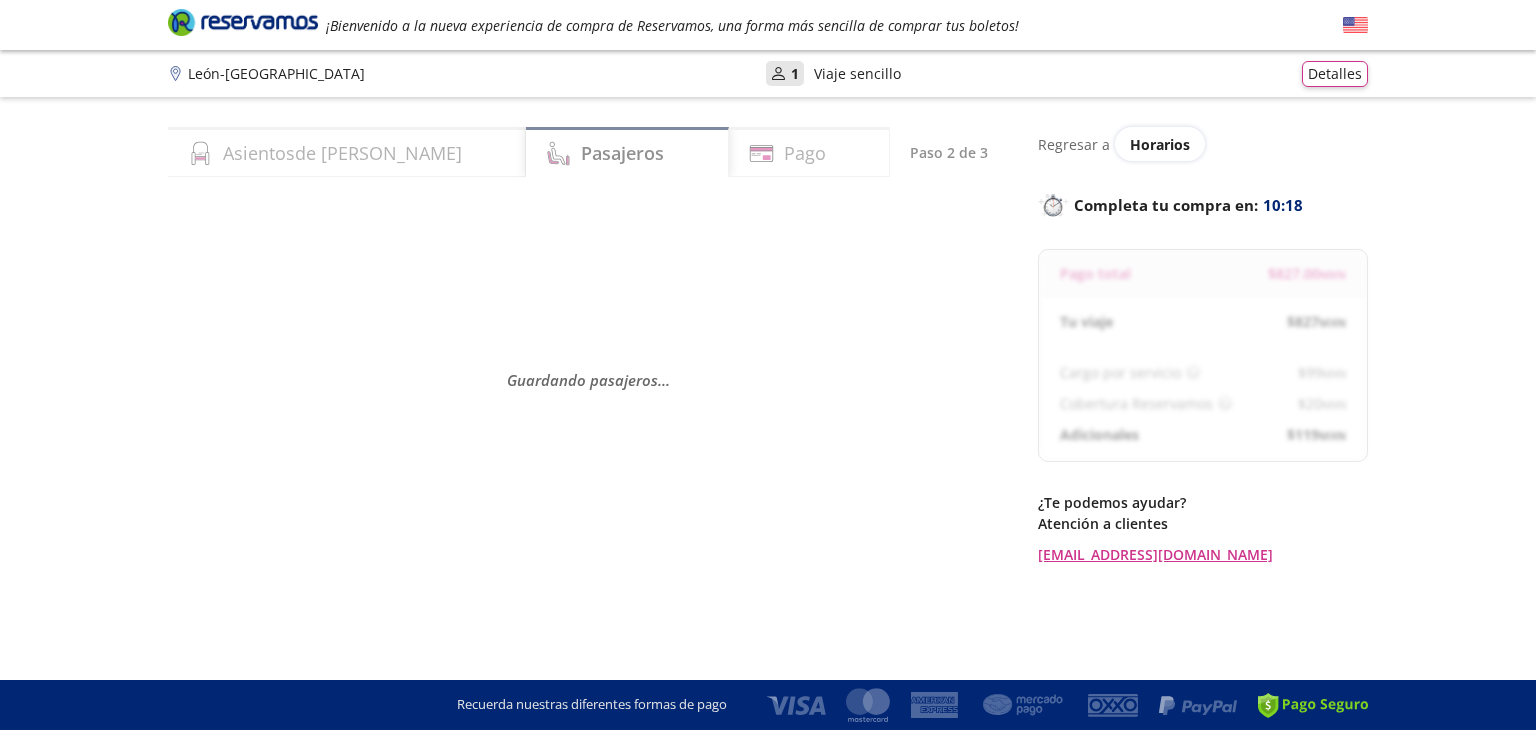 select on "MX" 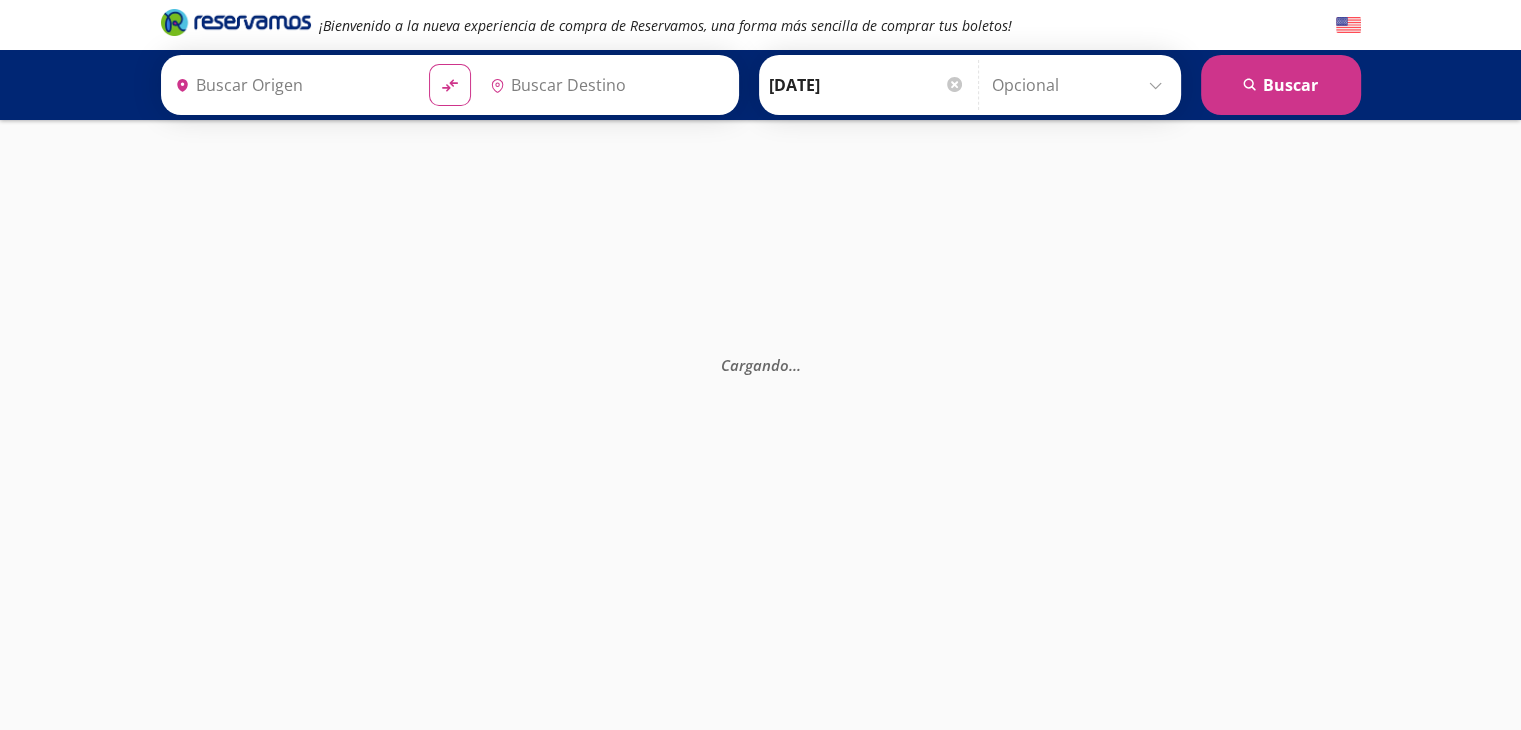type on "[GEOGRAPHIC_DATA], [GEOGRAPHIC_DATA]" 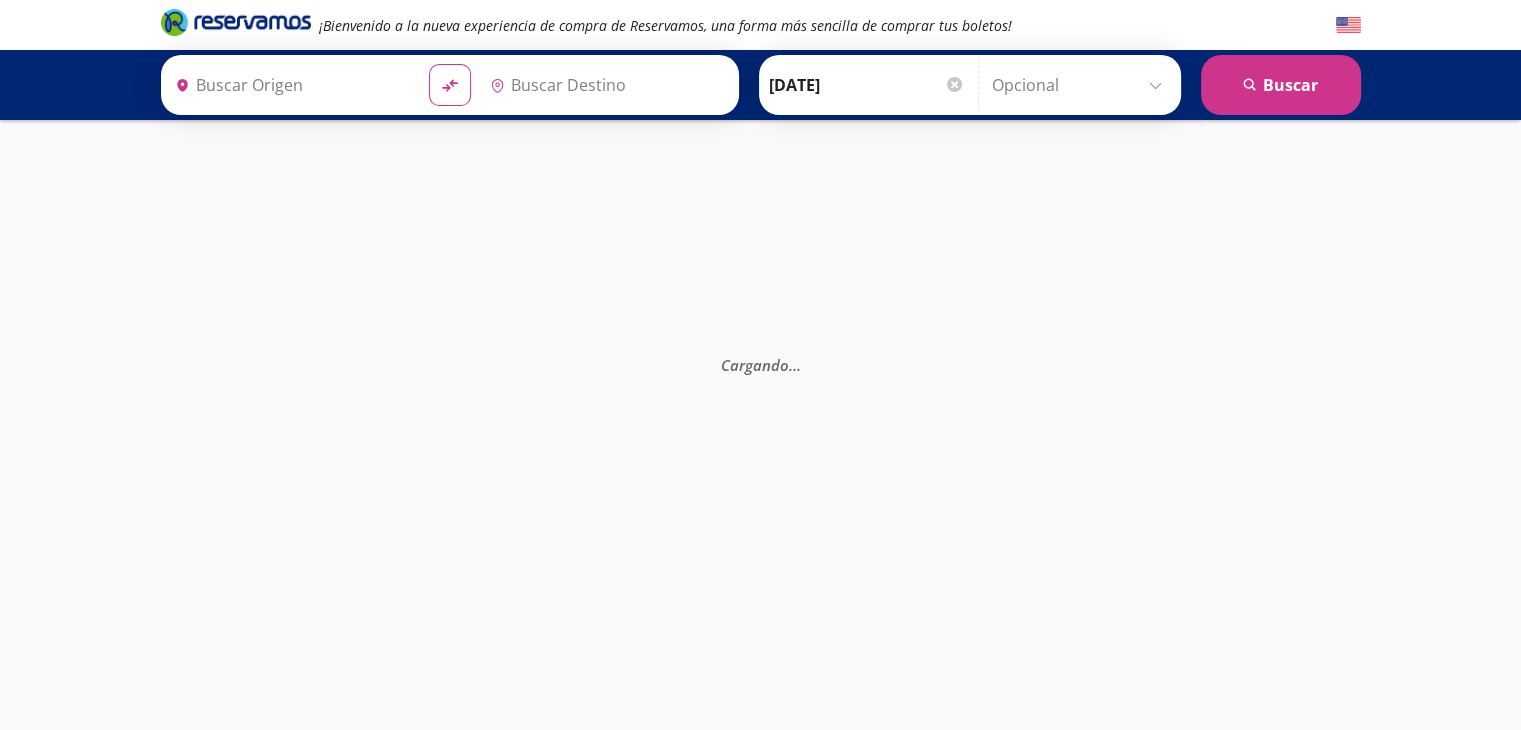 type on "[GEOGRAPHIC_DATA], [GEOGRAPHIC_DATA]" 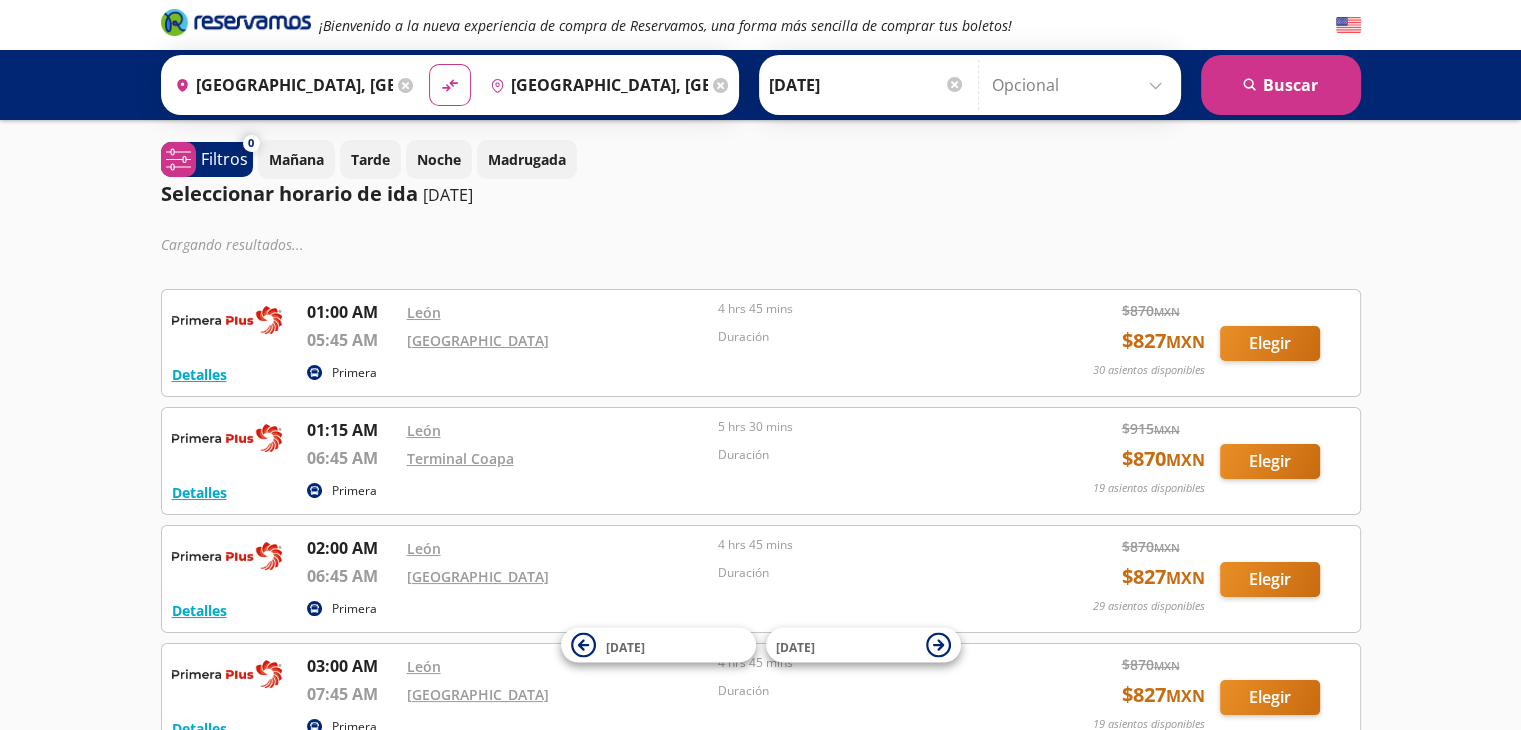 click on "[DATE]" at bounding box center [867, 85] 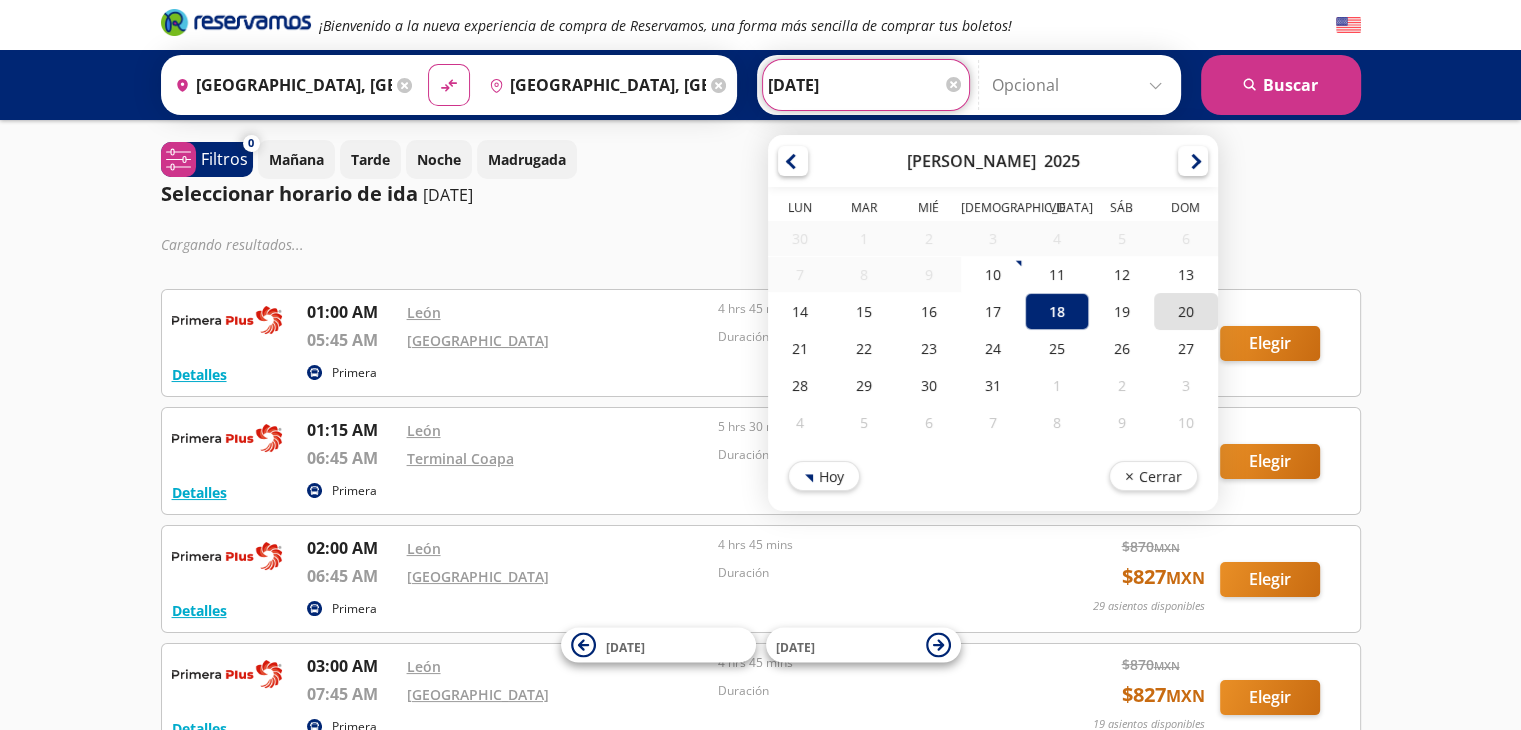 click on "20" at bounding box center [1185, 311] 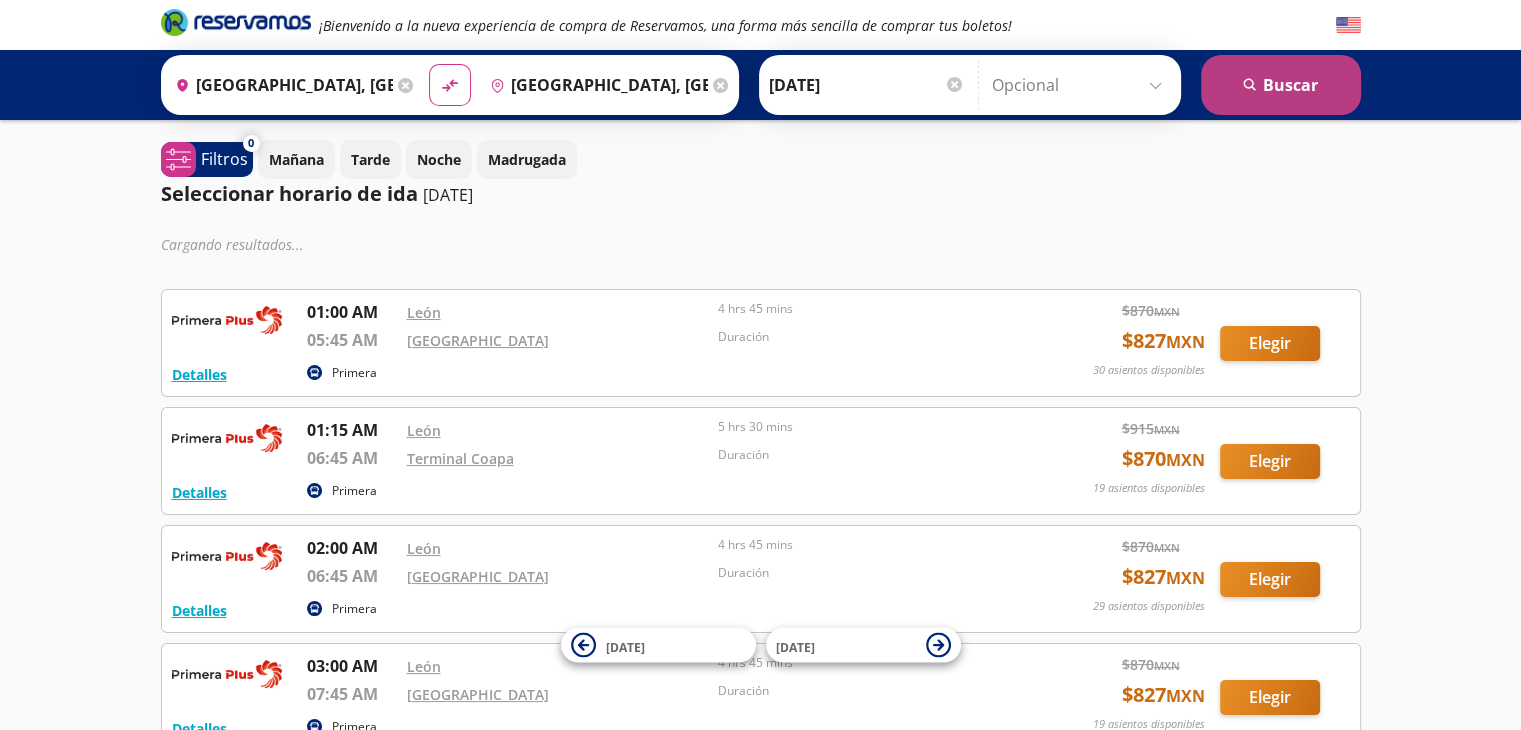 click on "search
[GEOGRAPHIC_DATA]" at bounding box center (1281, 85) 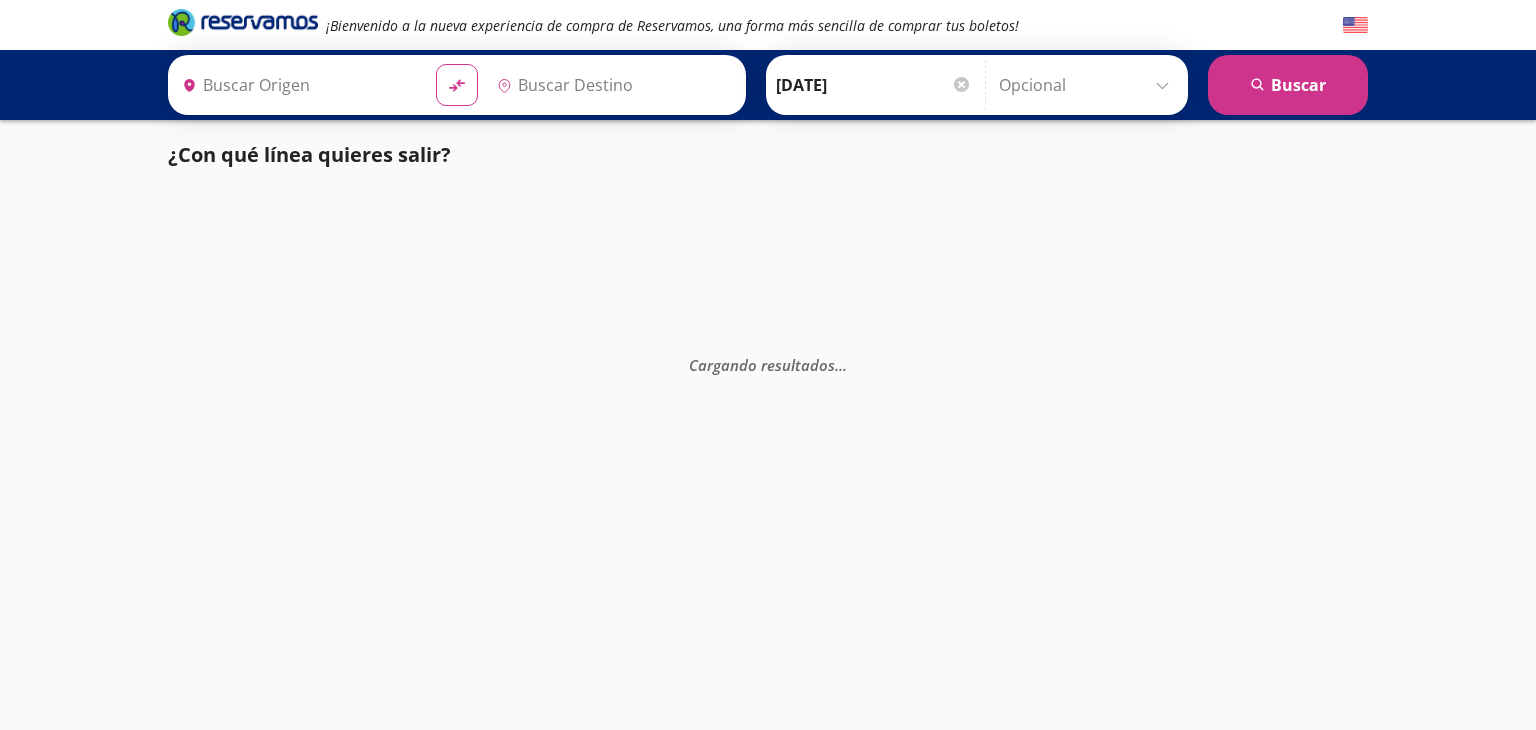 type on "[GEOGRAPHIC_DATA], [GEOGRAPHIC_DATA]" 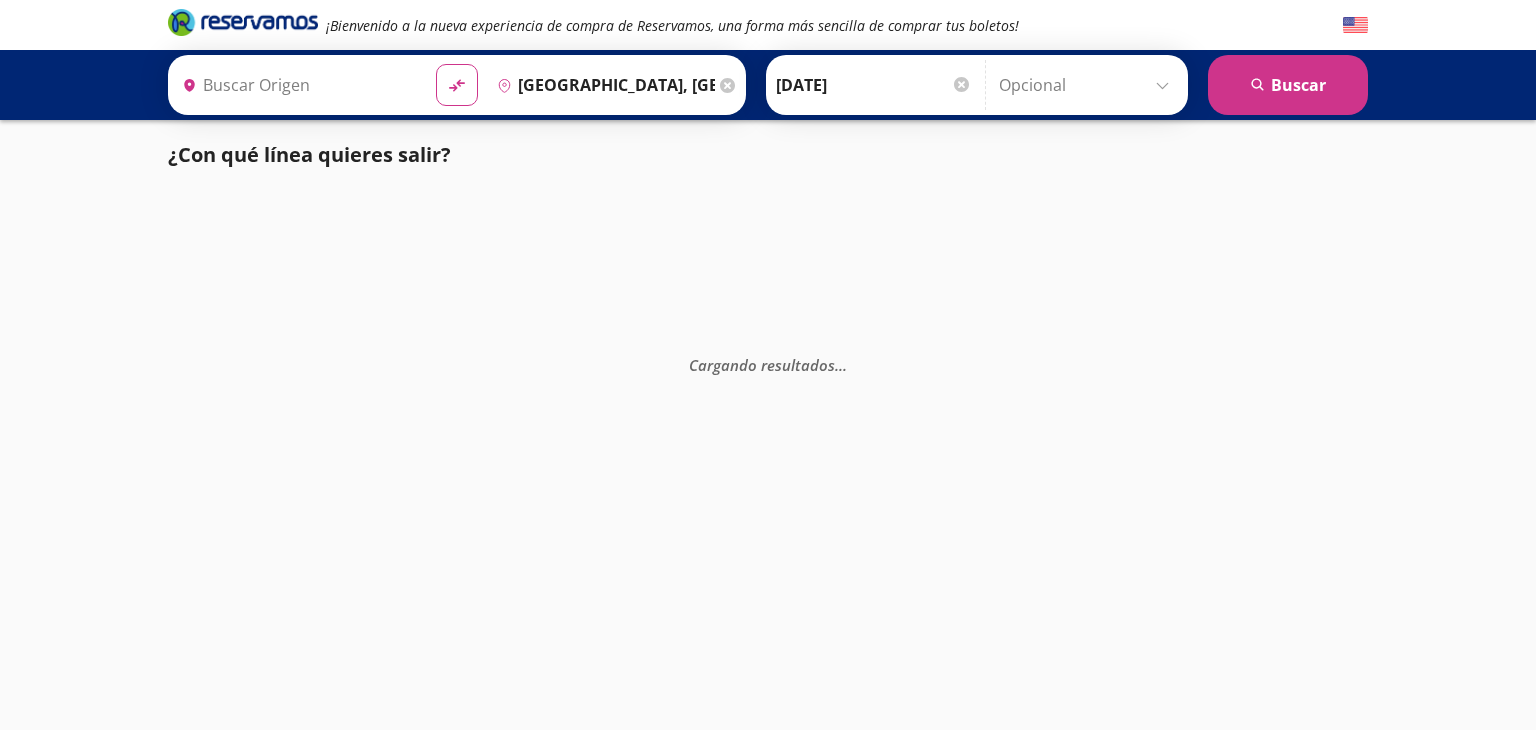 type on "[GEOGRAPHIC_DATA], [GEOGRAPHIC_DATA]" 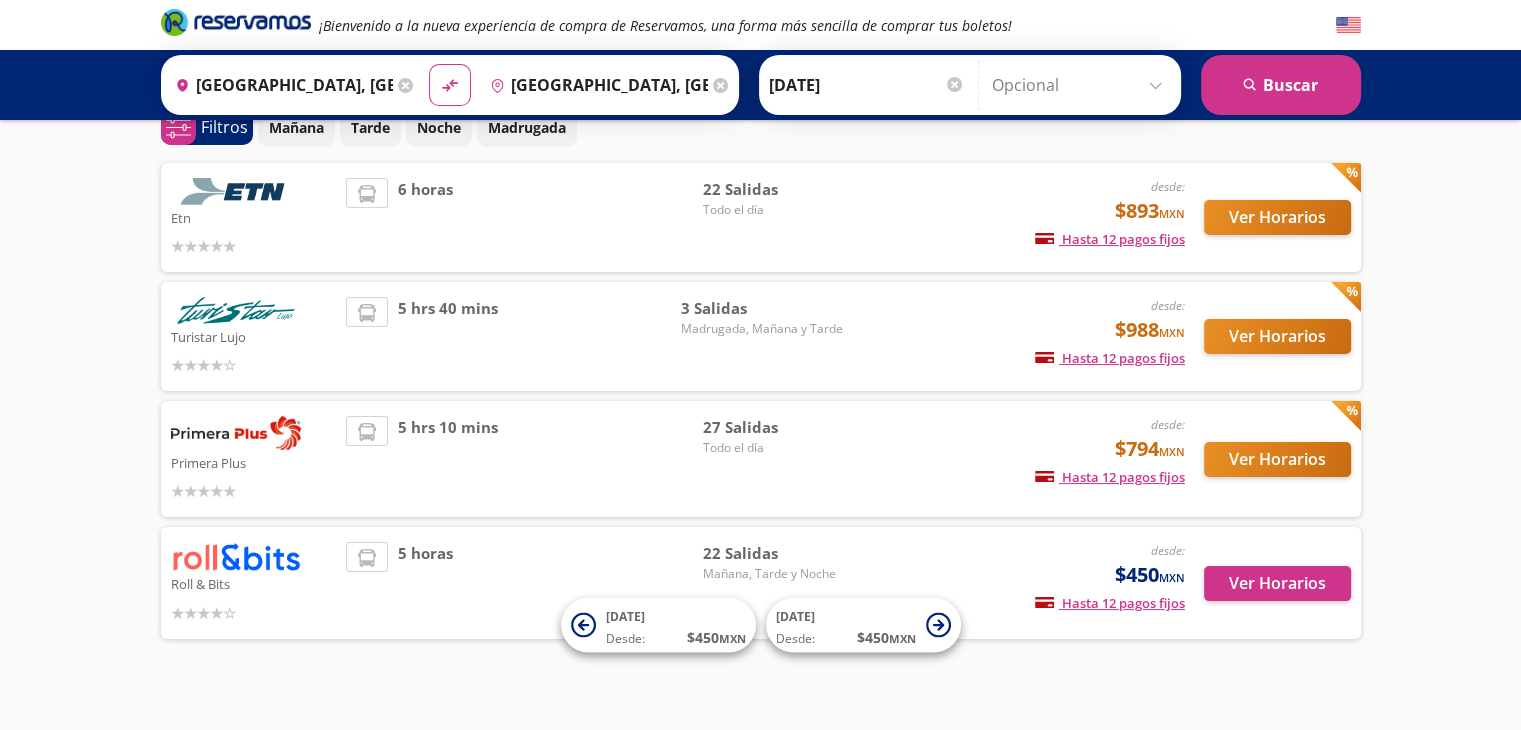 scroll, scrollTop: 0, scrollLeft: 0, axis: both 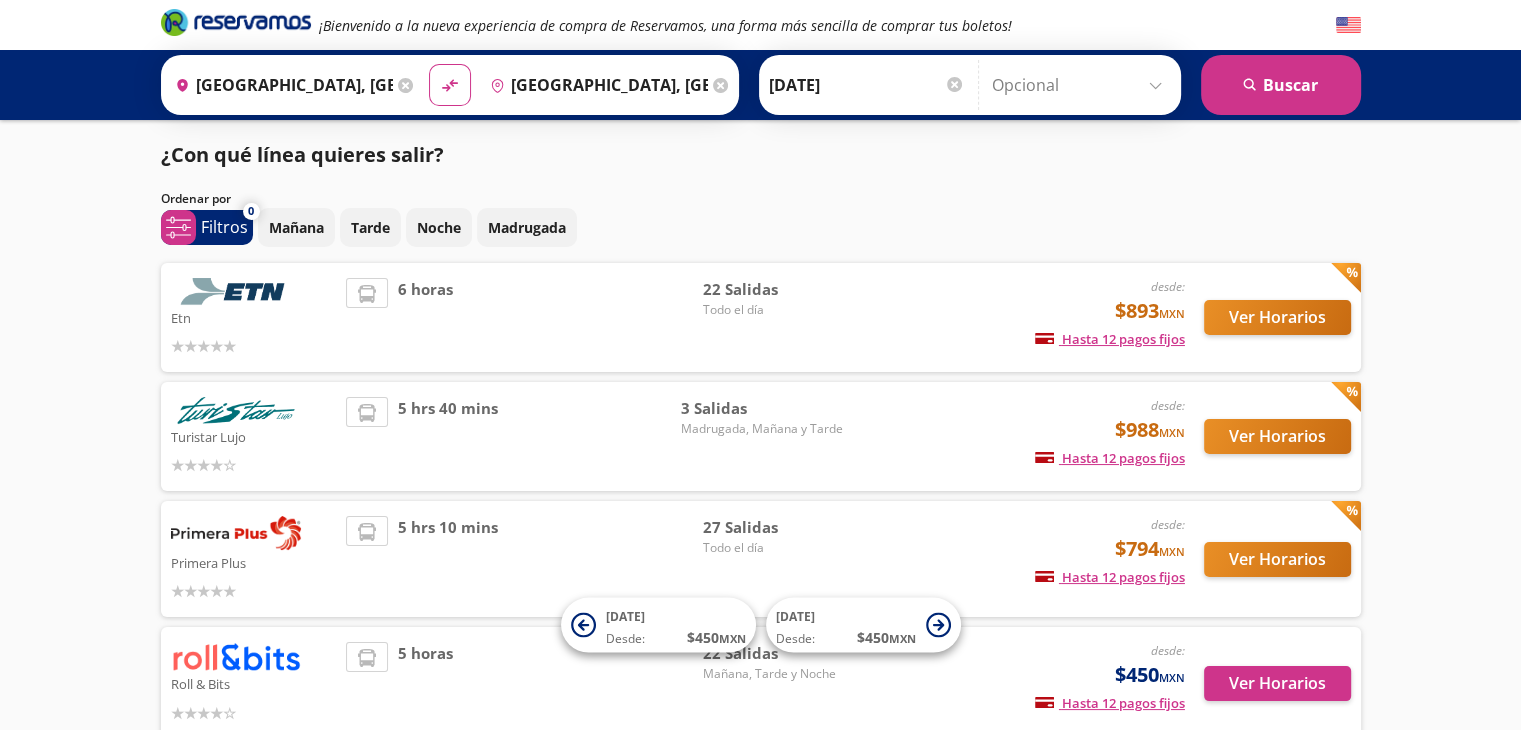 click on "desde: $794  MXN   Hasta 12 pagos fijos Pagos fijos en compras mayores a $30 MXN, con tarjetas de bancos participantes" at bounding box center (1018, 559) 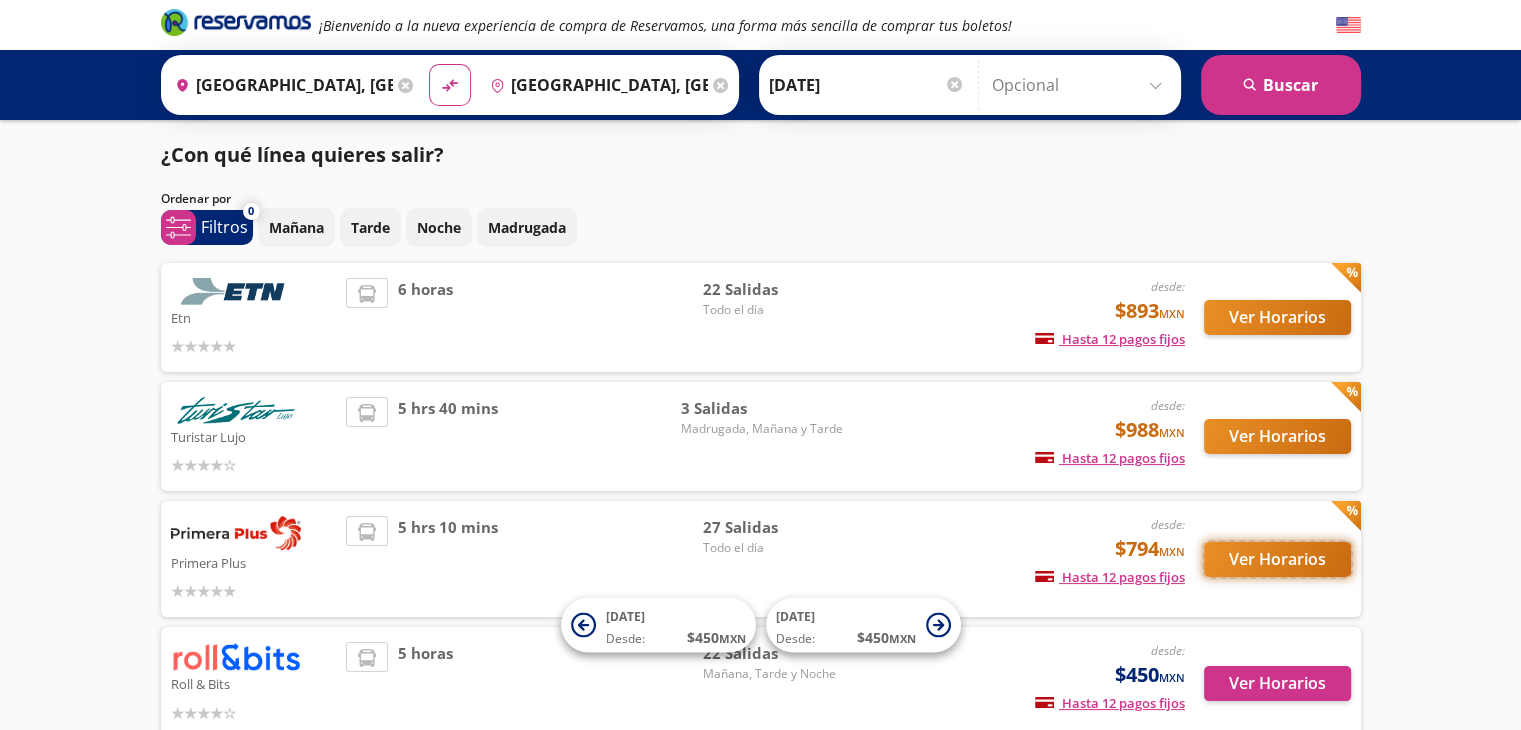 click on "Ver Horarios" at bounding box center (1277, 559) 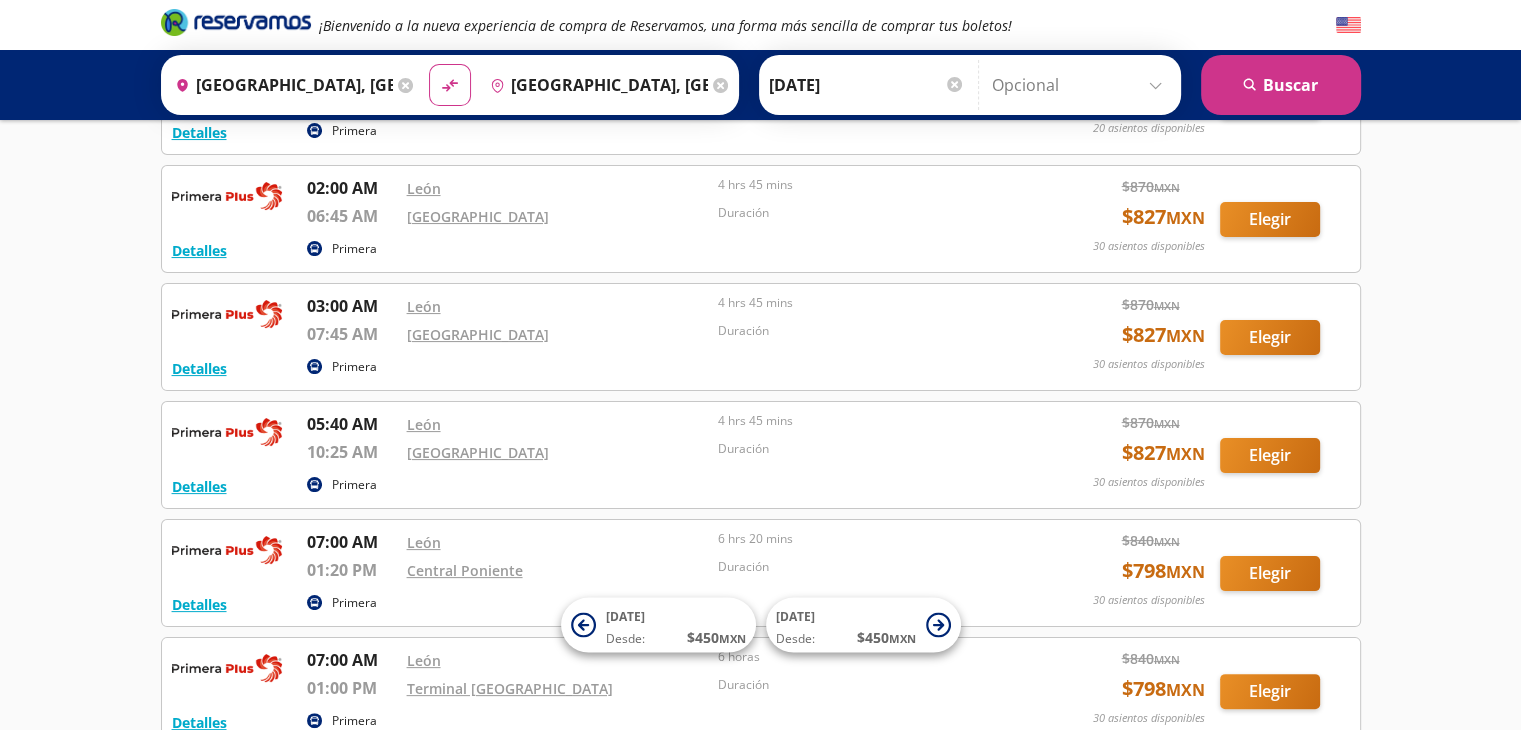 scroll, scrollTop: 0, scrollLeft: 0, axis: both 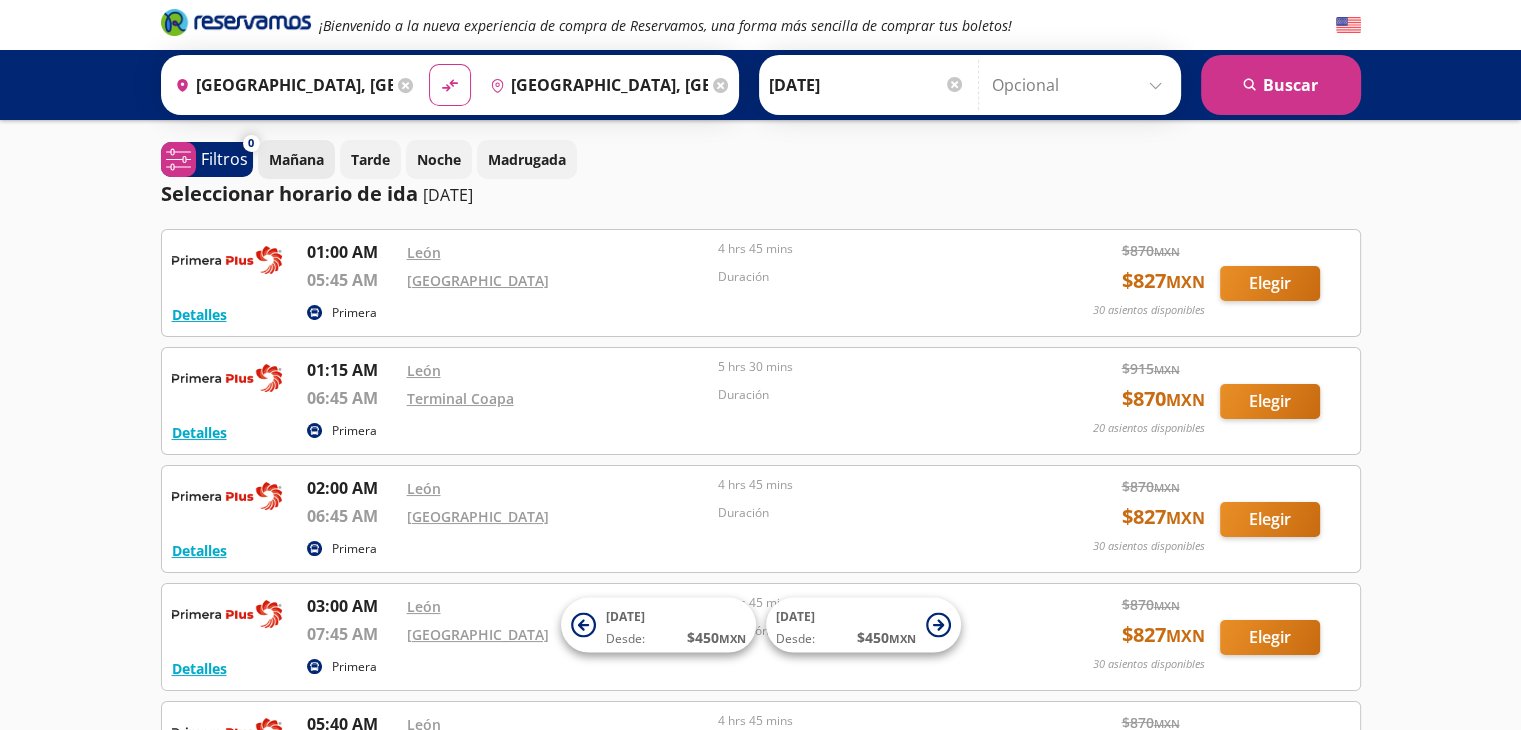 click on "Mañana" at bounding box center [296, 159] 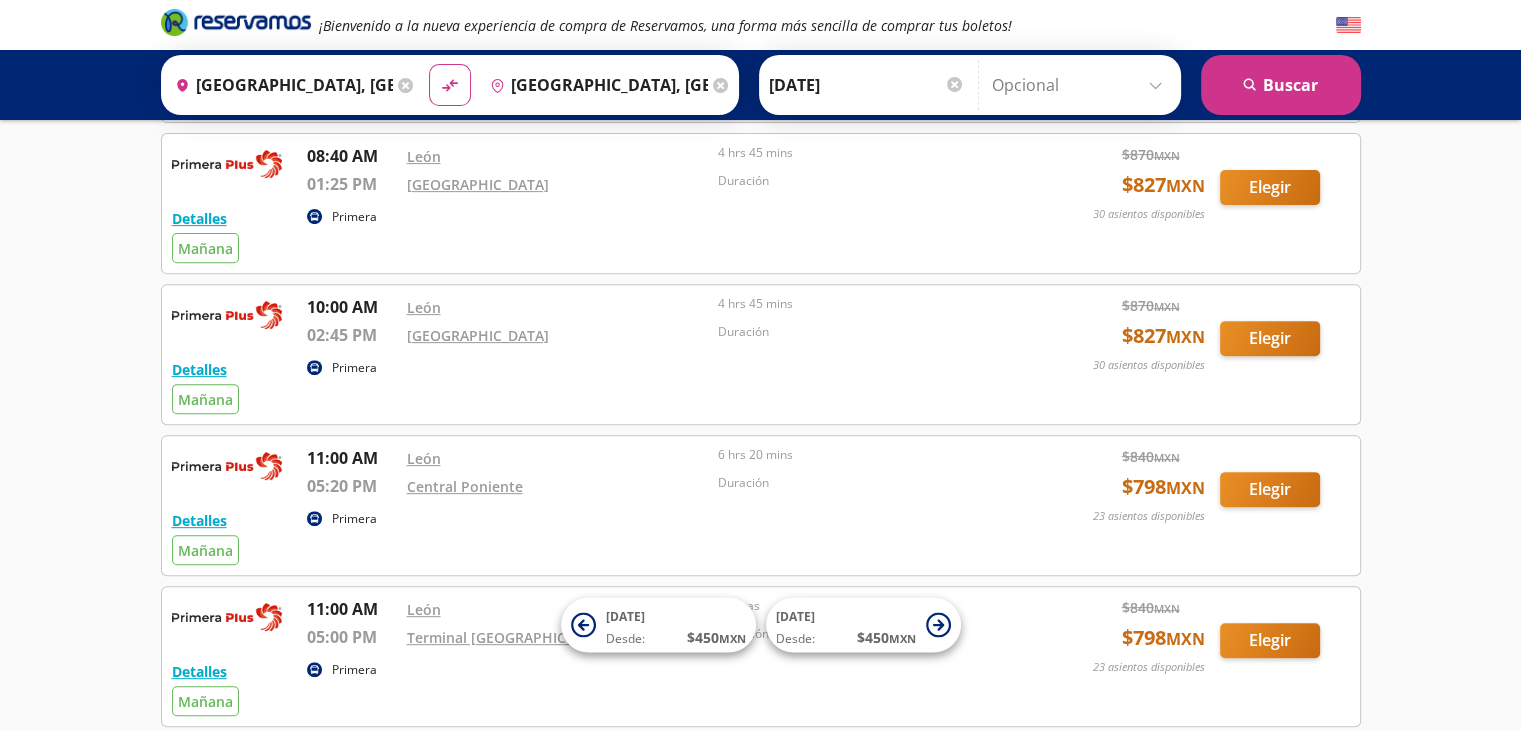 scroll, scrollTop: 500, scrollLeft: 0, axis: vertical 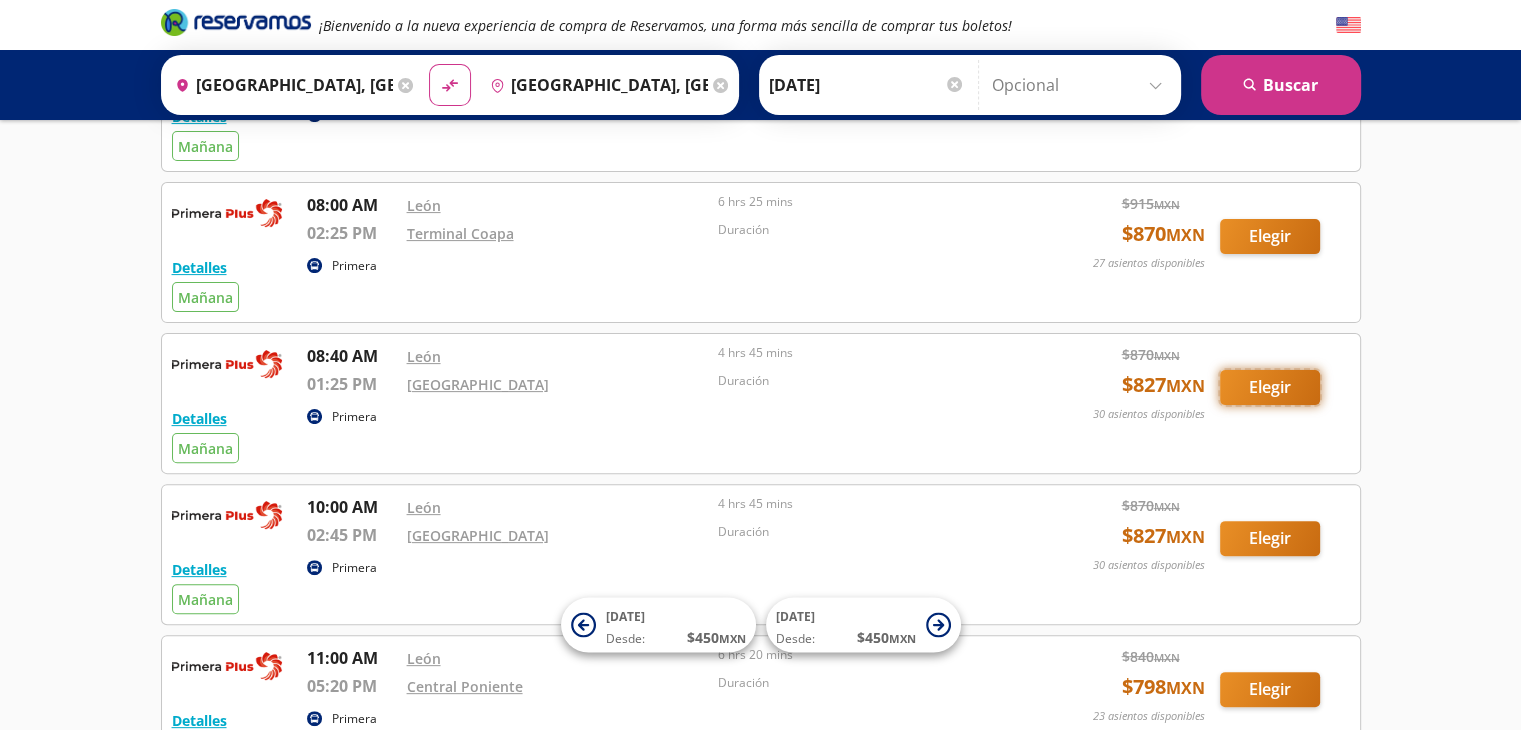 click on "Elegir" at bounding box center (1270, 387) 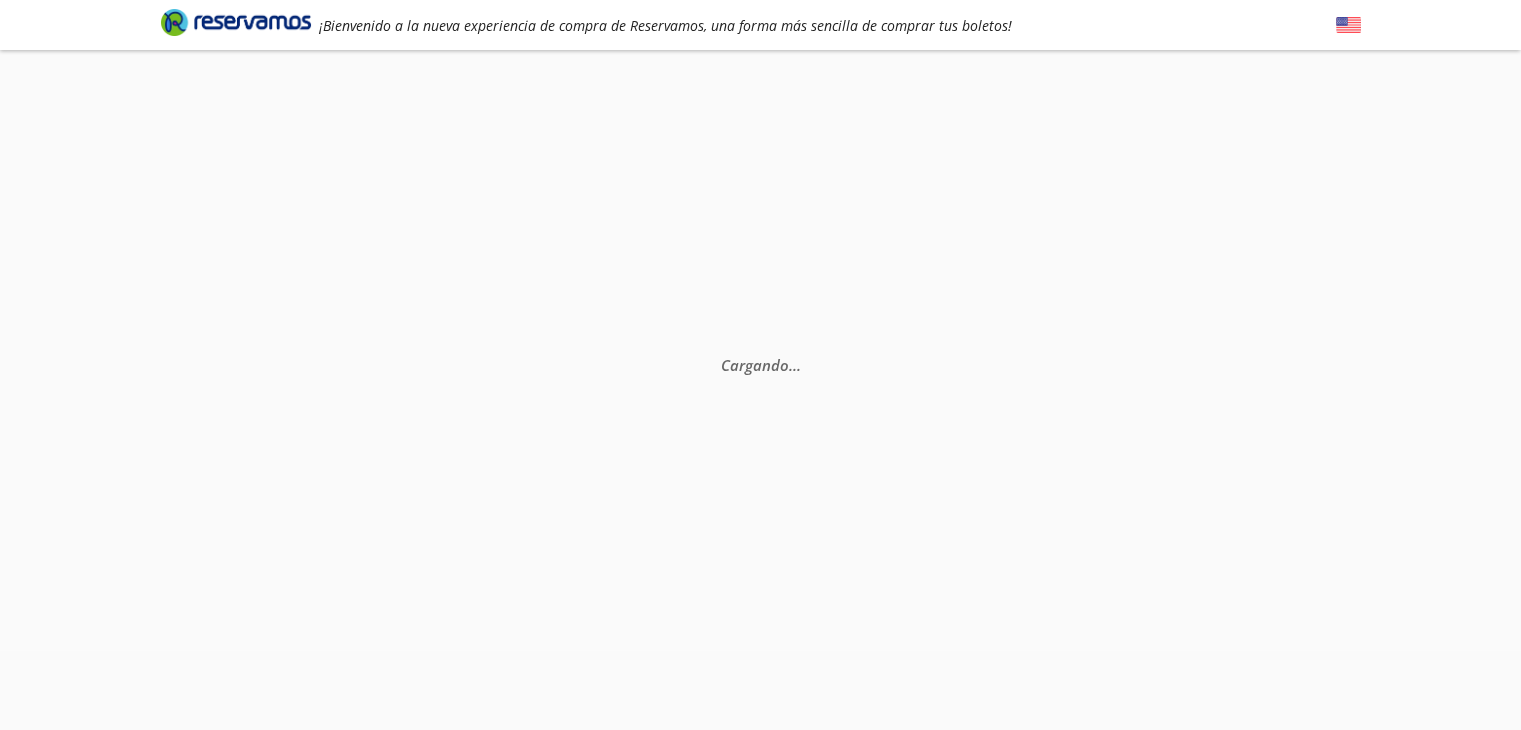 scroll, scrollTop: 0, scrollLeft: 0, axis: both 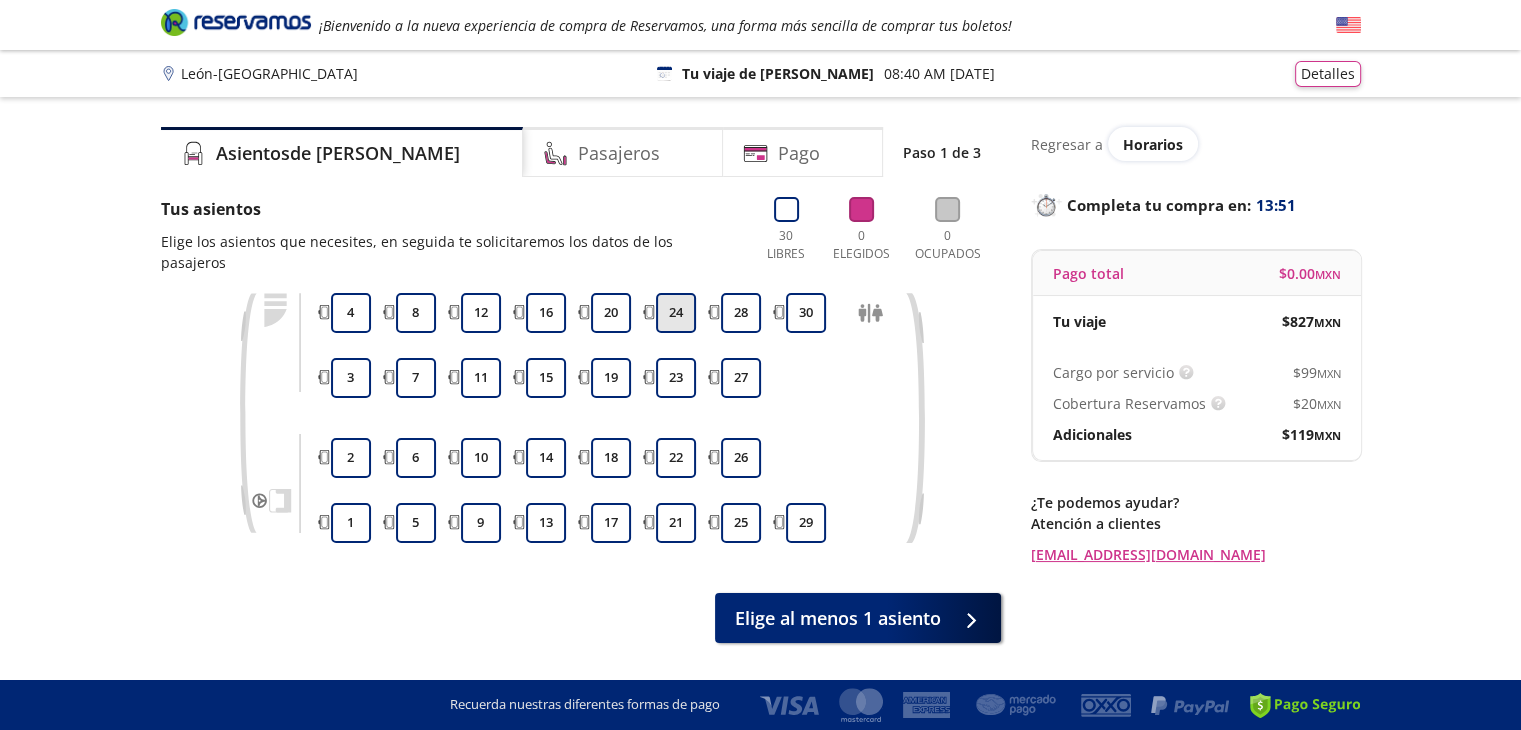 click on "24" at bounding box center (676, 313) 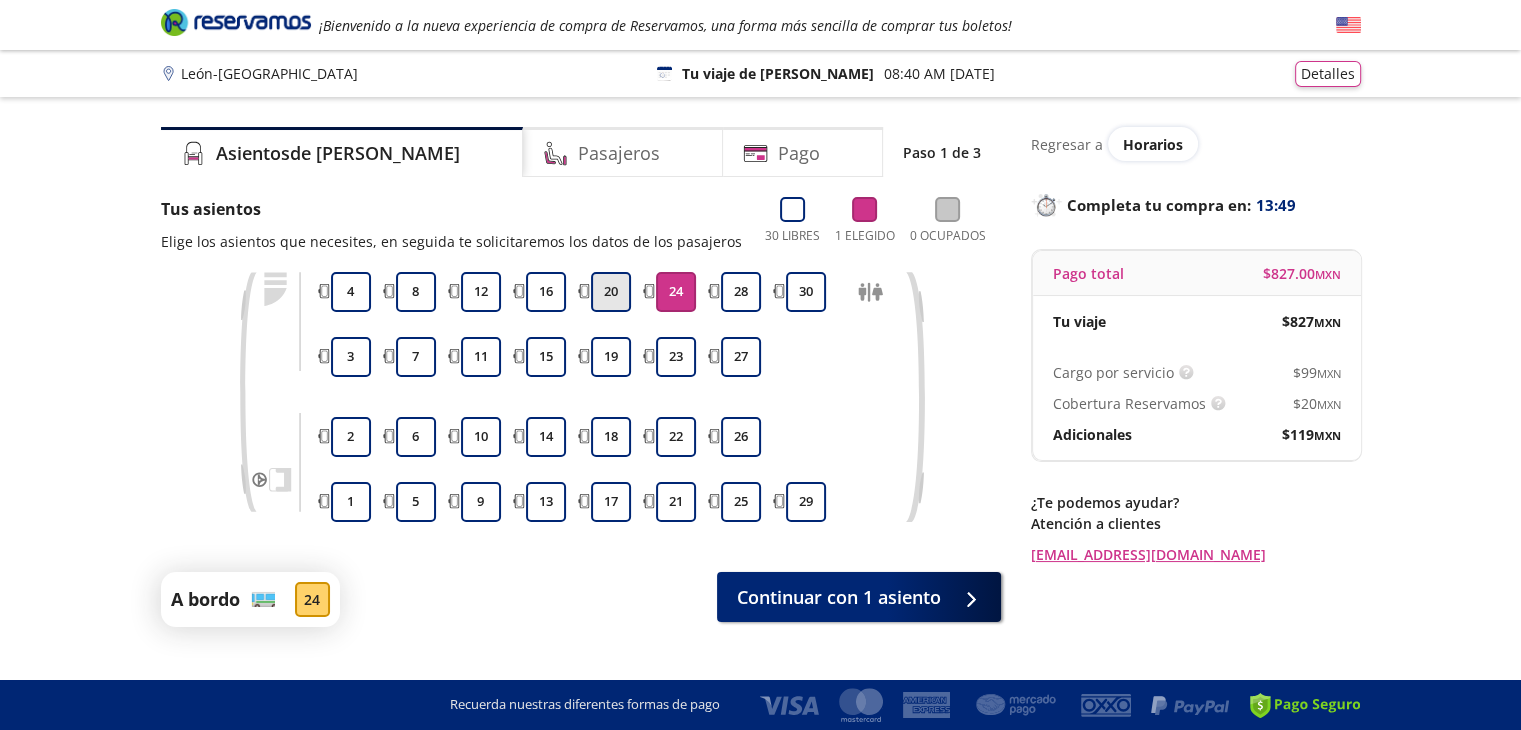 click on "20" at bounding box center (611, 292) 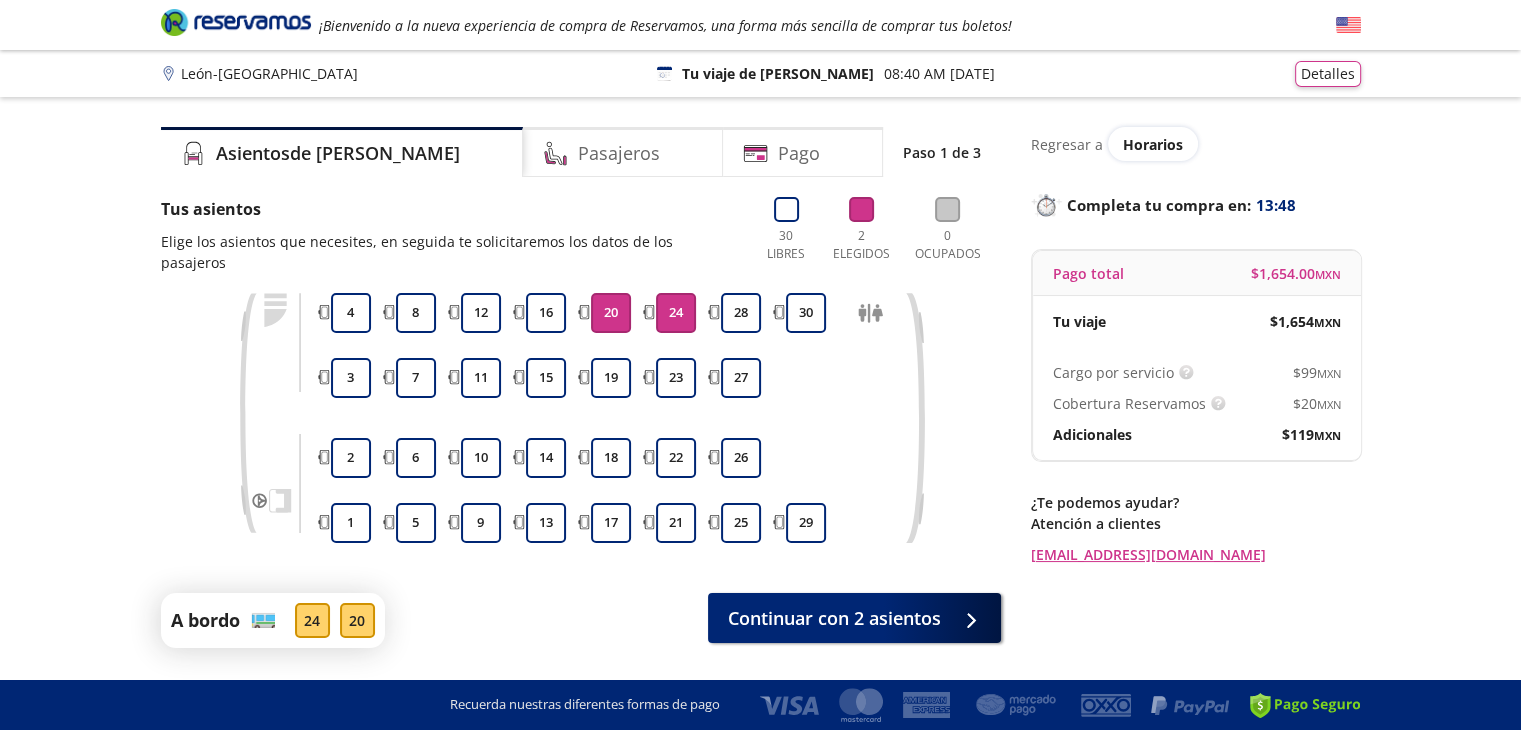 click on "24" at bounding box center (676, 313) 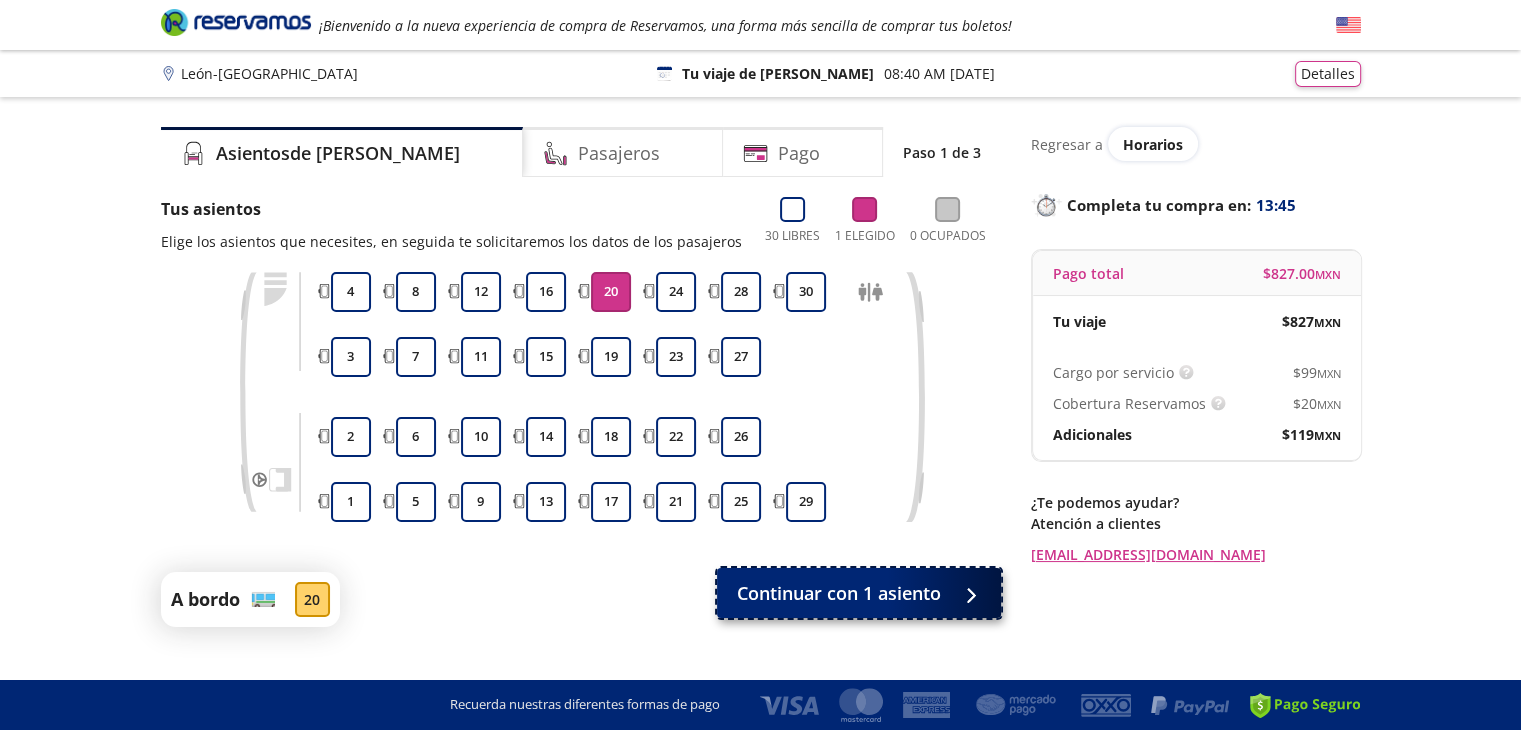 click on "Continuar con 1 asiento" at bounding box center (839, 593) 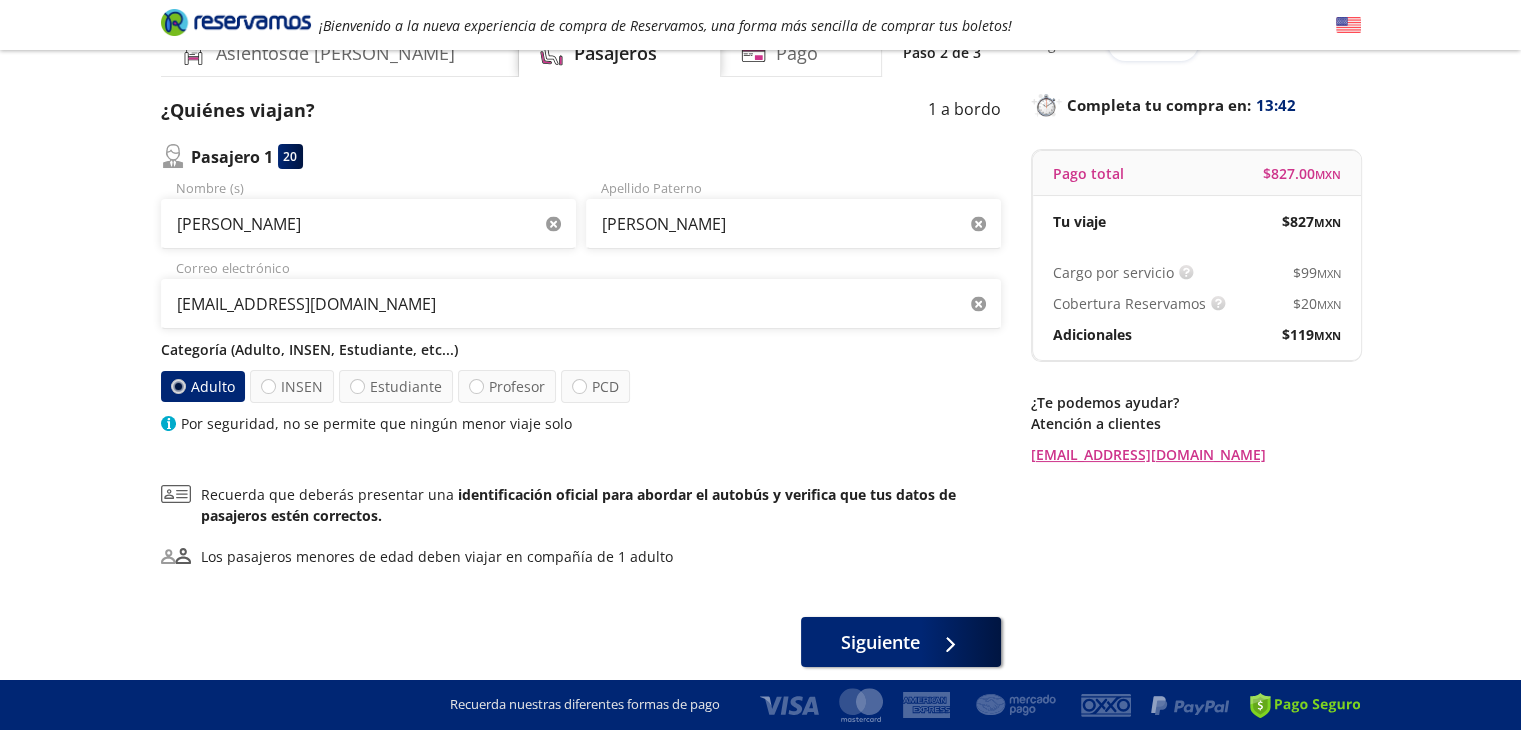 scroll, scrollTop: 176, scrollLeft: 0, axis: vertical 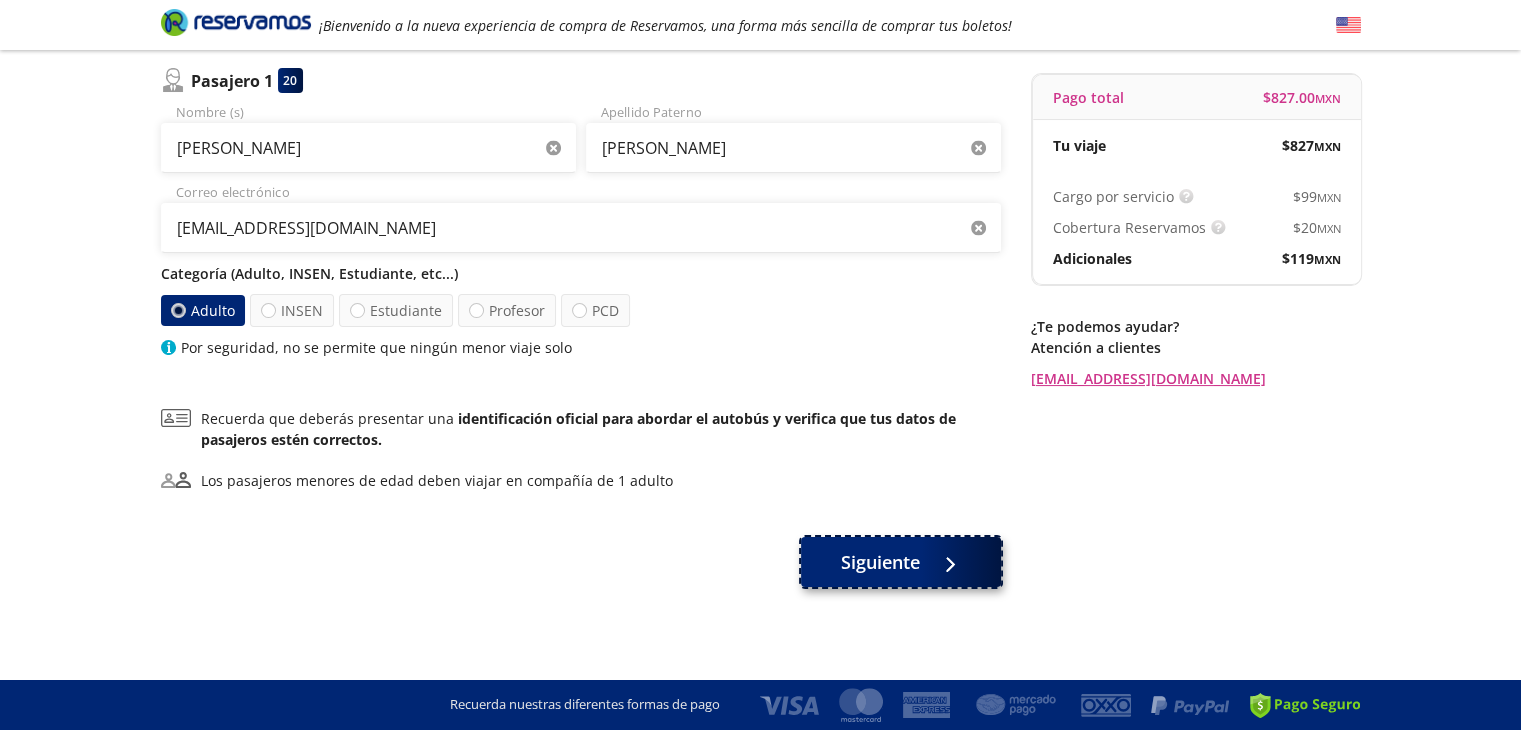 click on "Siguiente" at bounding box center (880, 562) 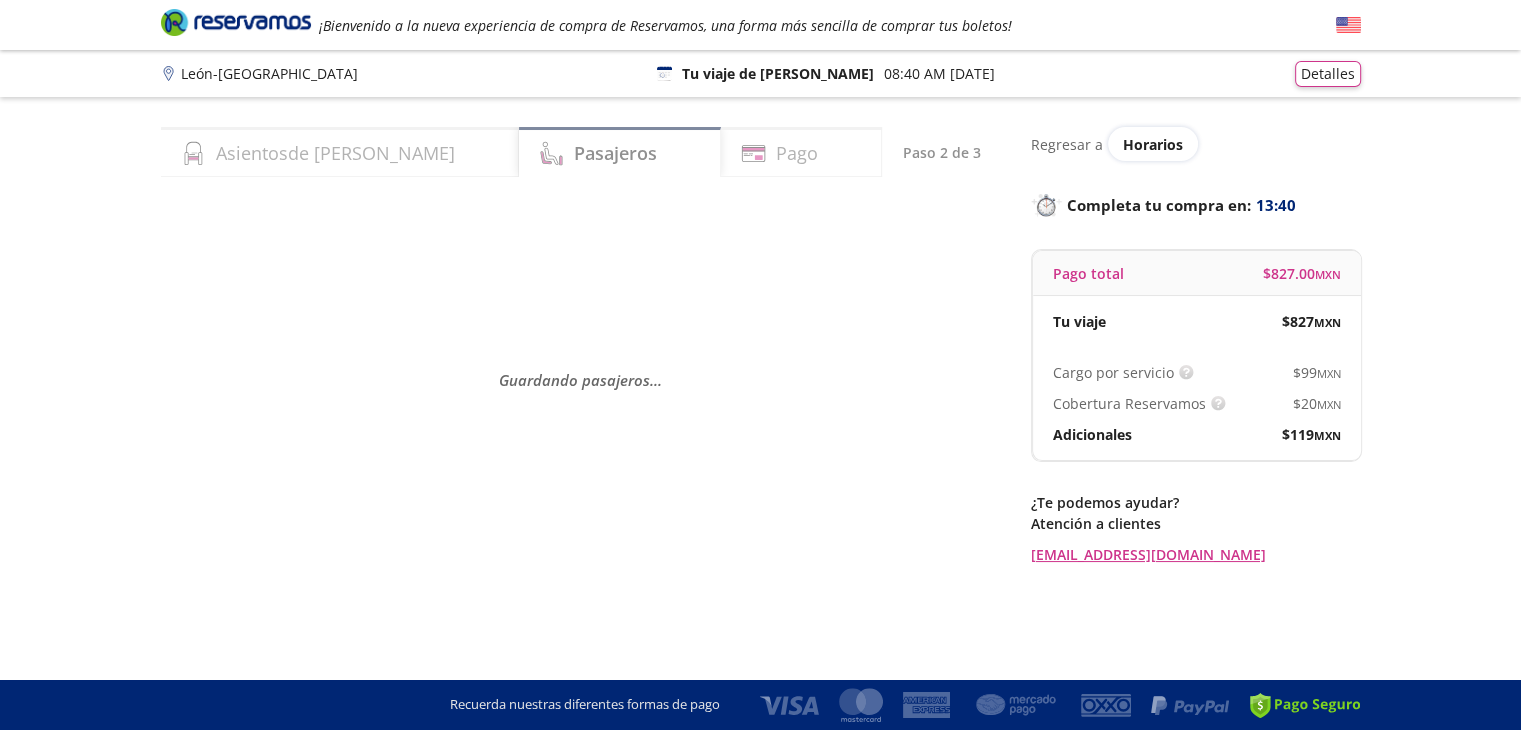 scroll, scrollTop: 0, scrollLeft: 0, axis: both 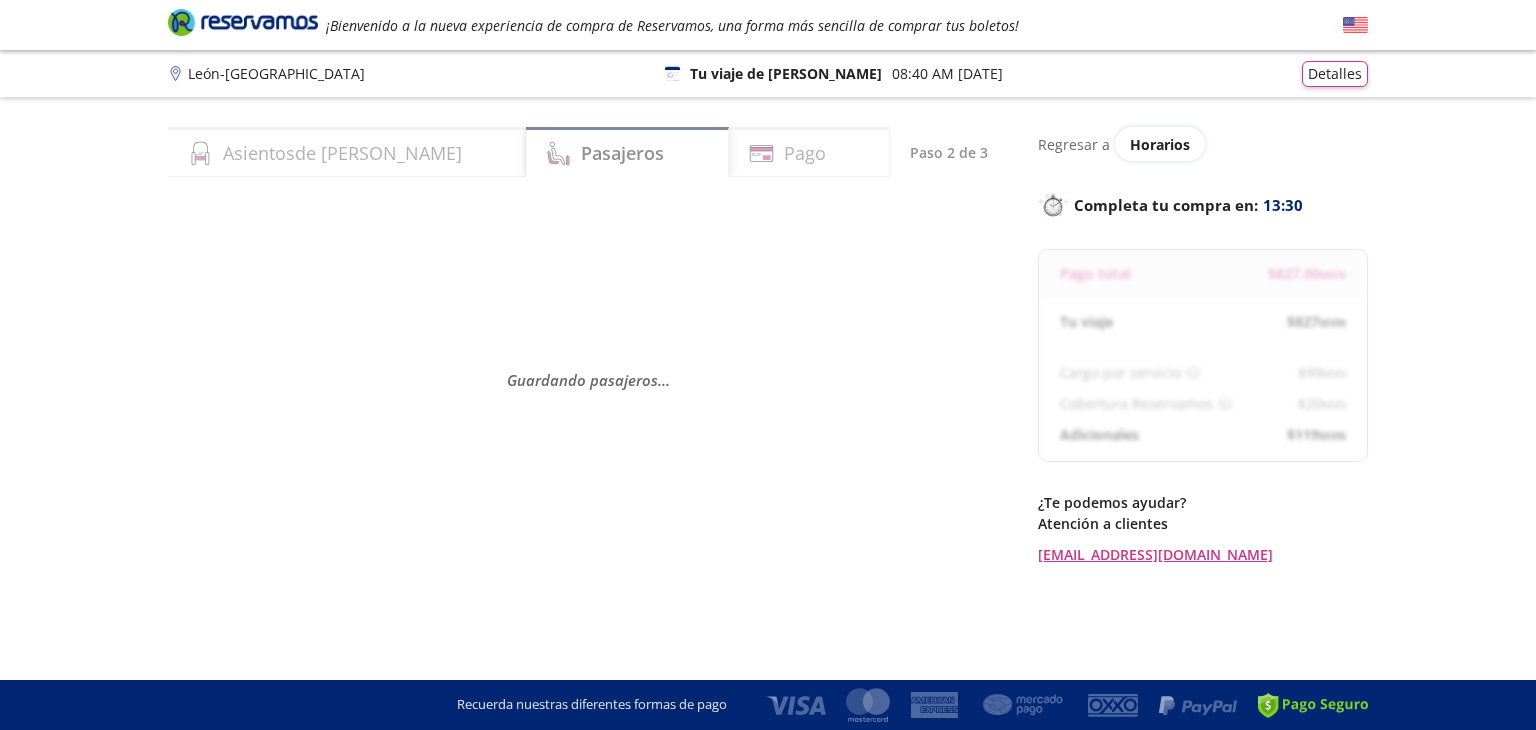 select on "MX" 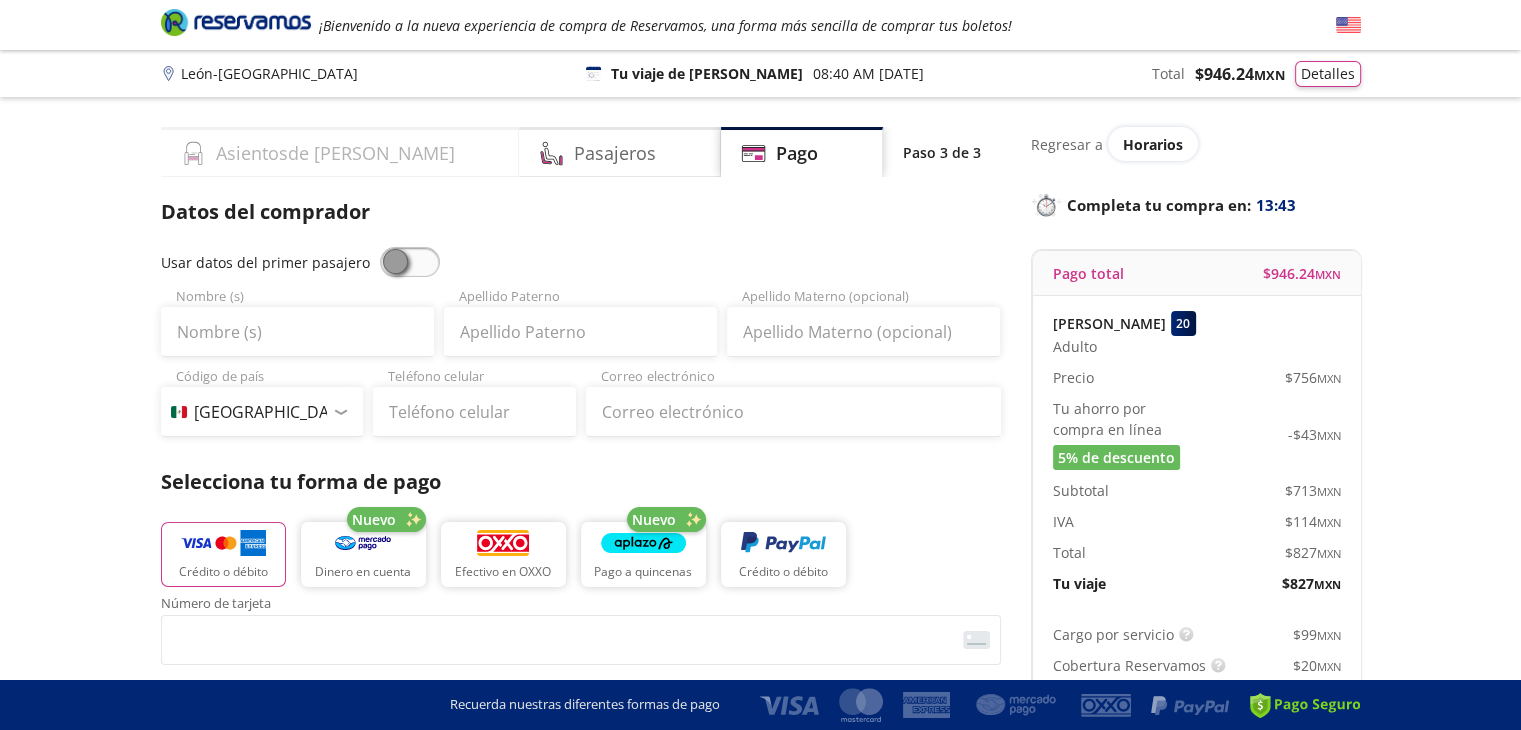click on "Asientos  de [PERSON_NAME]" at bounding box center [340, 152] 